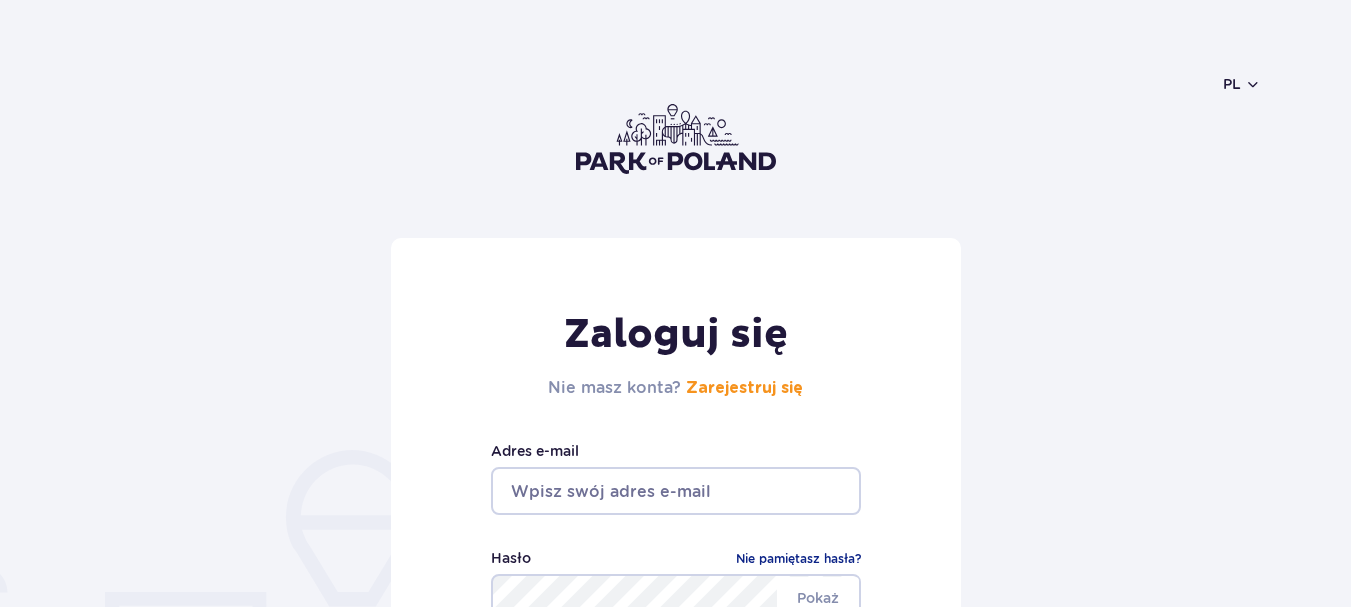 scroll, scrollTop: 0, scrollLeft: 0, axis: both 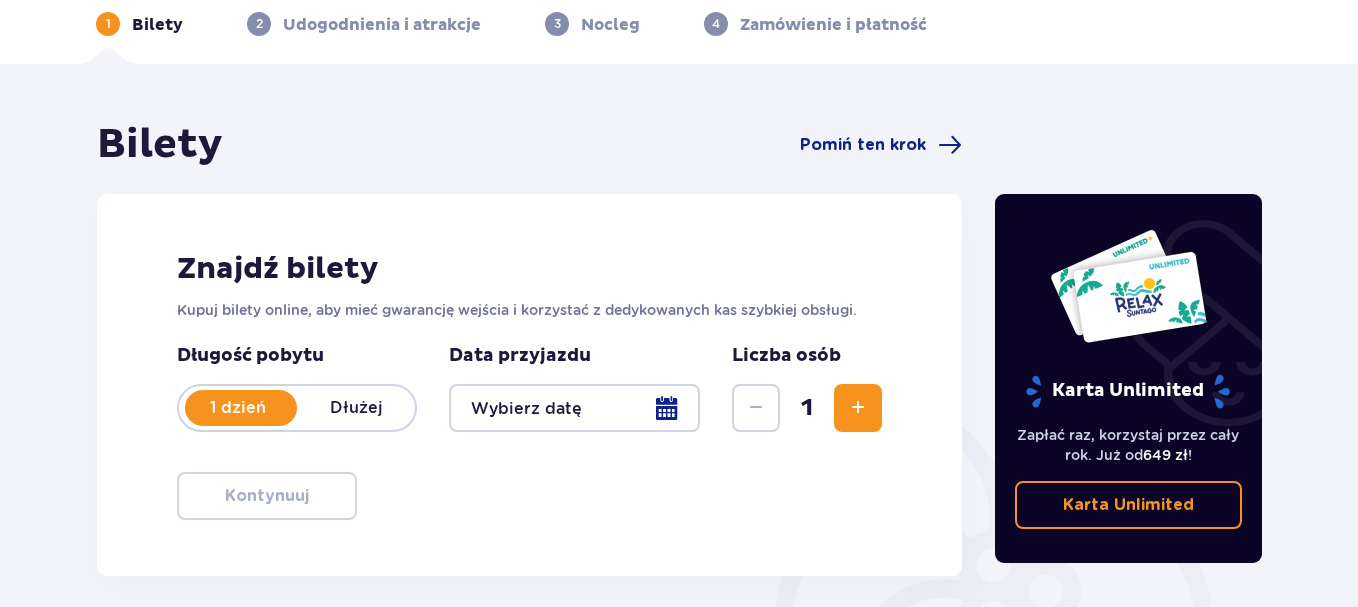 click at bounding box center [858, 408] 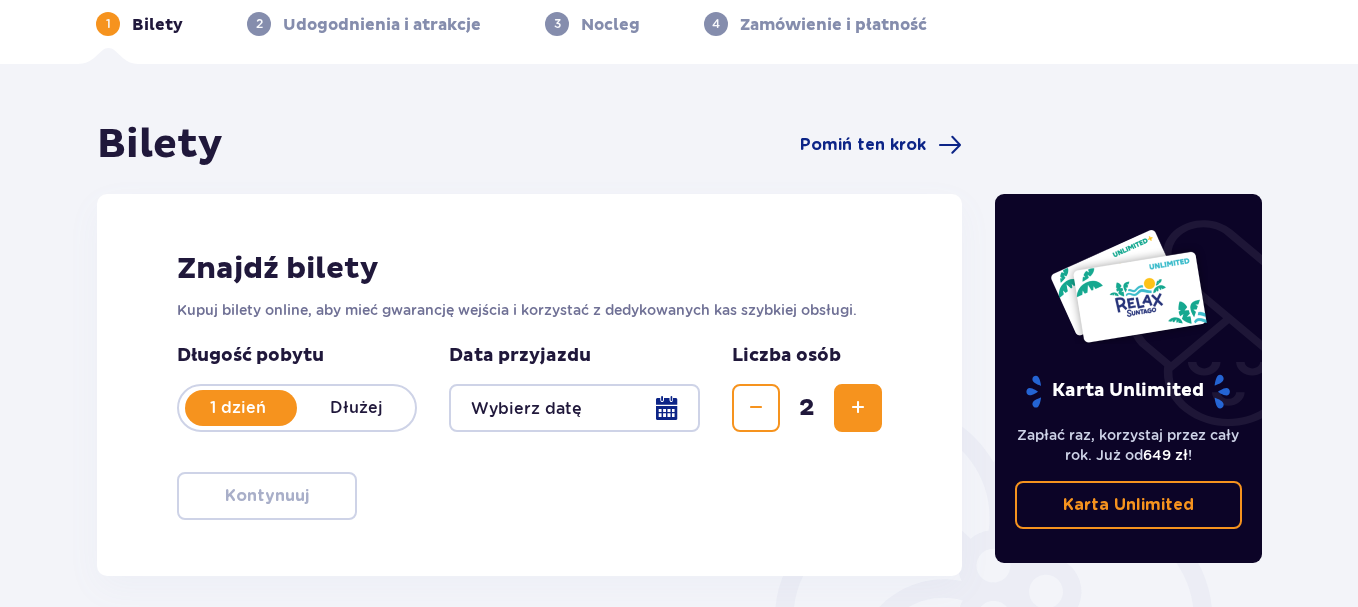 click at bounding box center (574, 408) 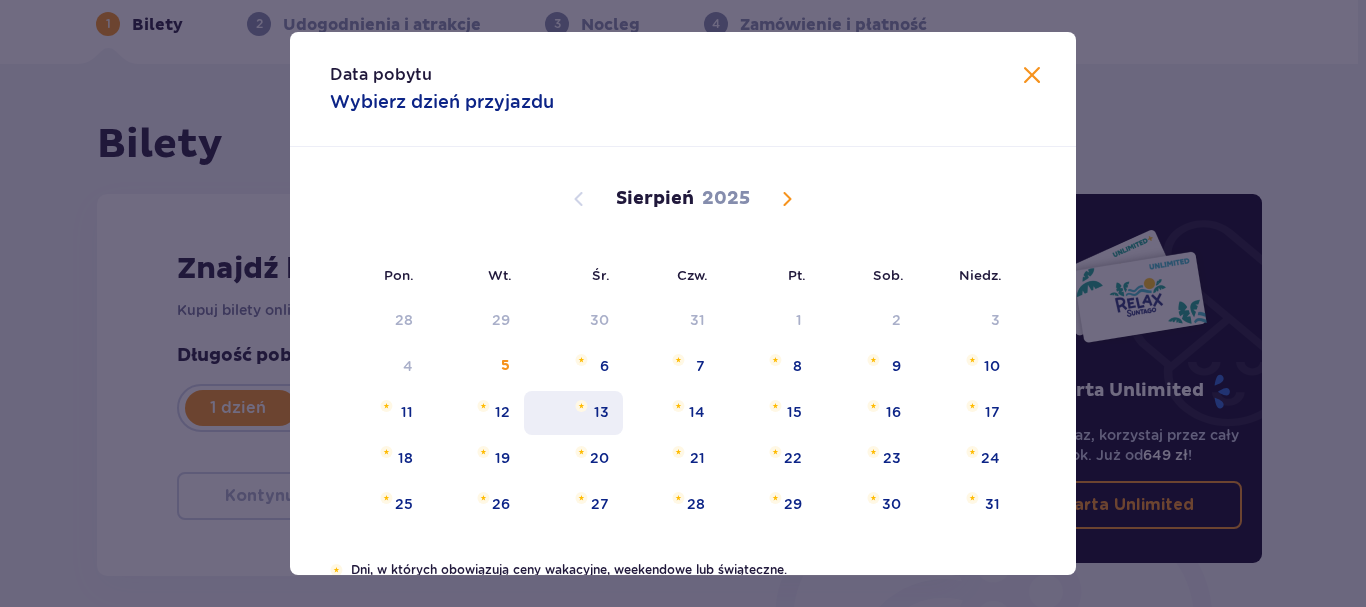 click on "13" at bounding box center [601, 412] 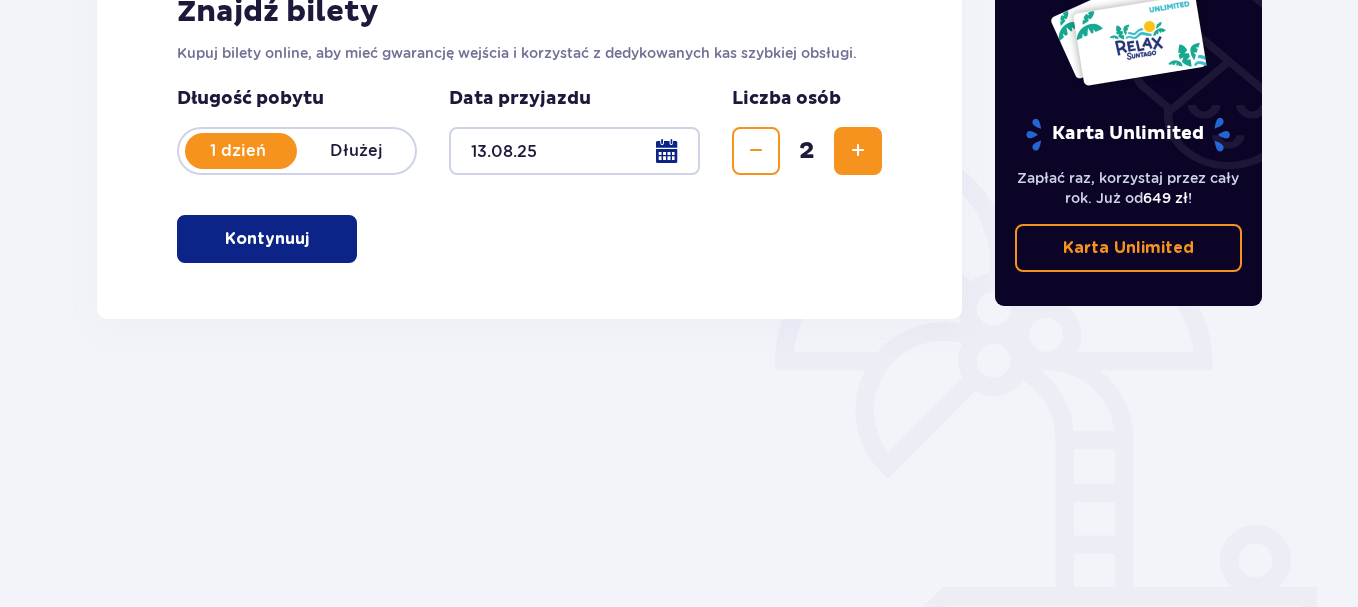 scroll, scrollTop: 370, scrollLeft: 0, axis: vertical 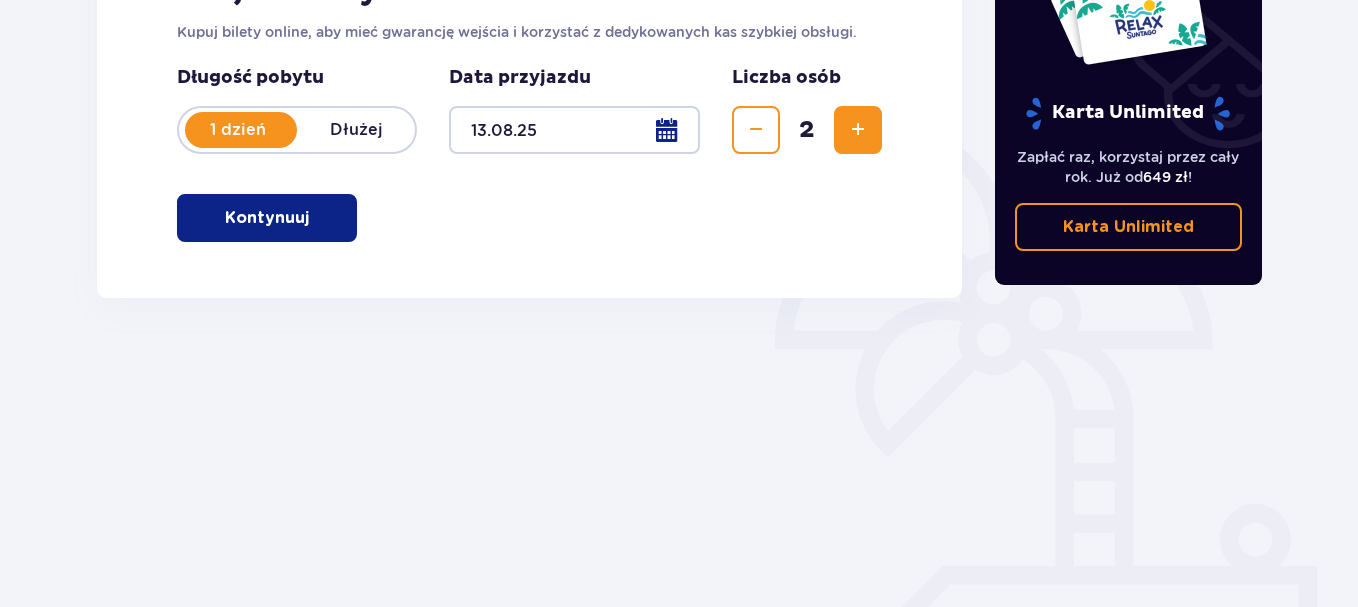 click on "Kontynuuj" at bounding box center [267, 218] 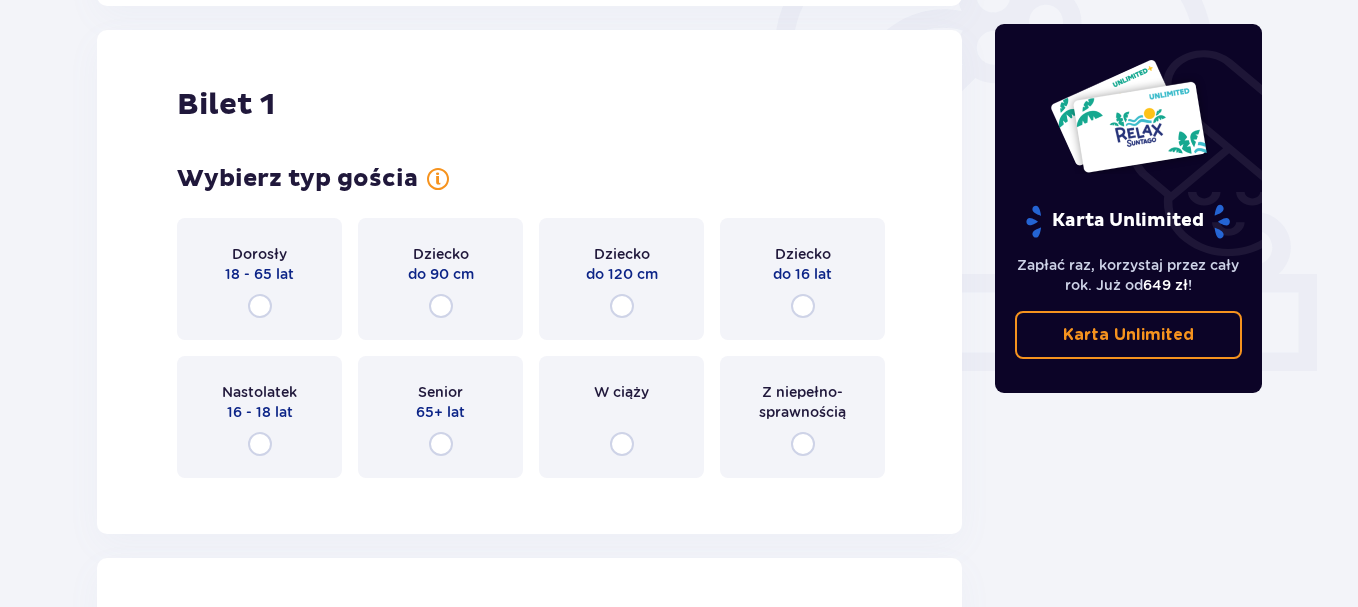 scroll, scrollTop: 668, scrollLeft: 0, axis: vertical 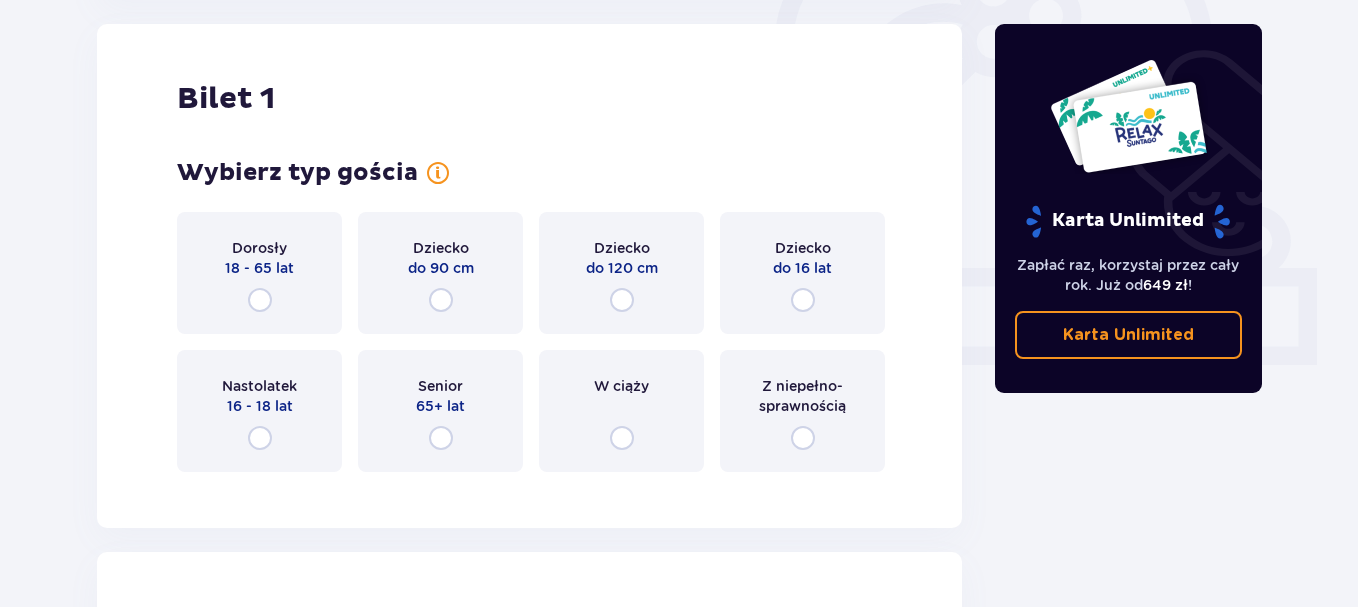 click on "Nastolatek 16 - 18 lat" at bounding box center [259, 411] 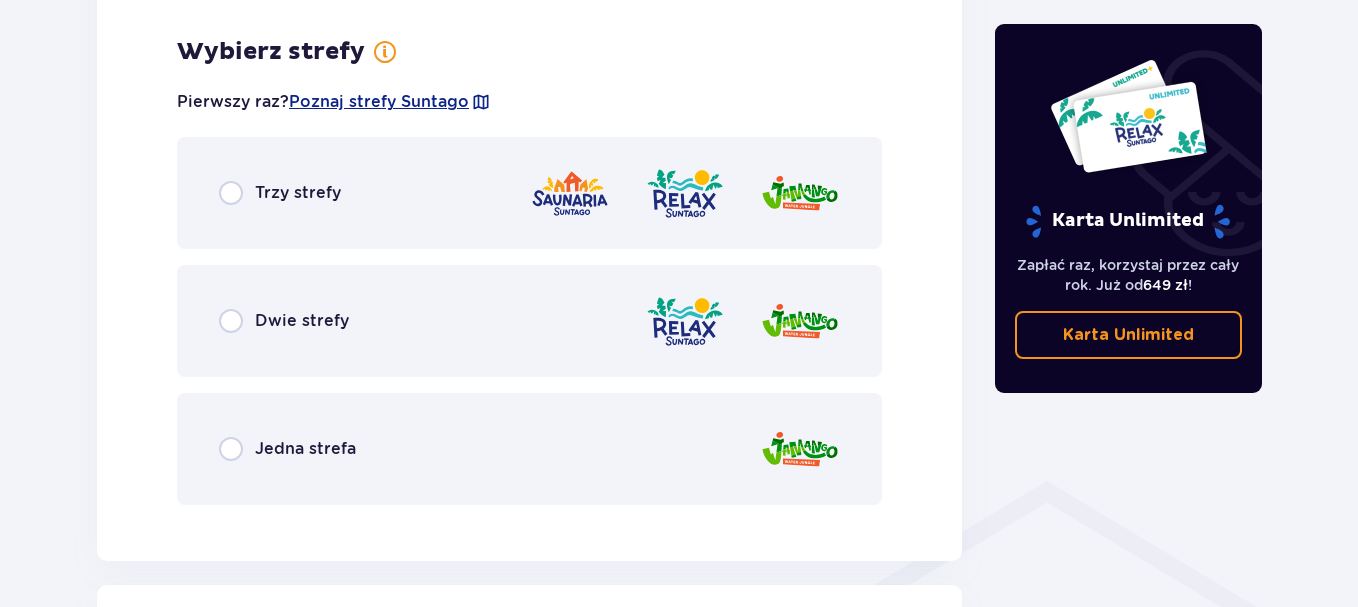 scroll, scrollTop: 1156, scrollLeft: 0, axis: vertical 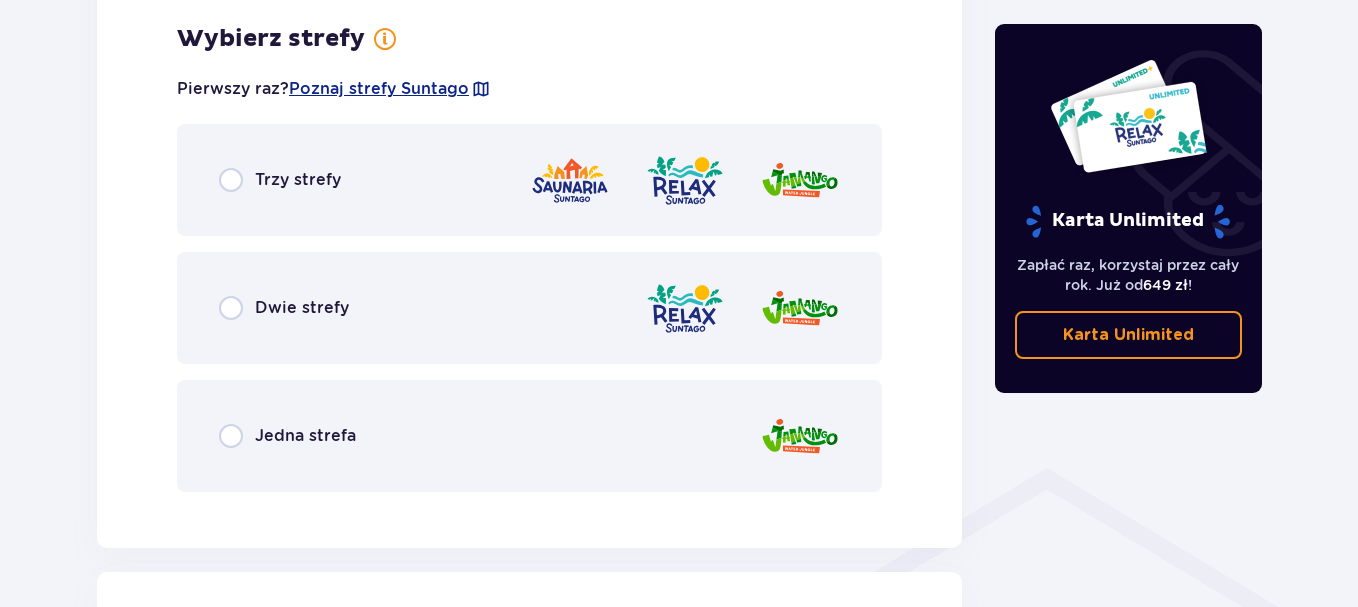 click on "Jedna strefa" at bounding box center [305, 436] 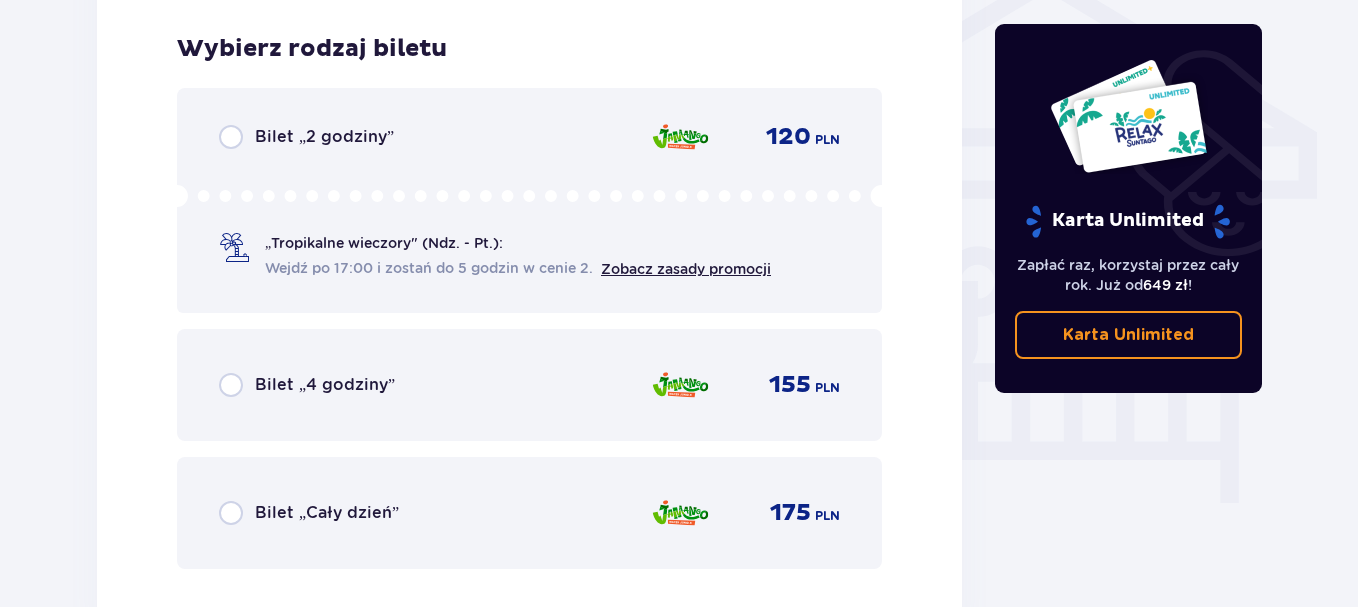 scroll, scrollTop: 1664, scrollLeft: 0, axis: vertical 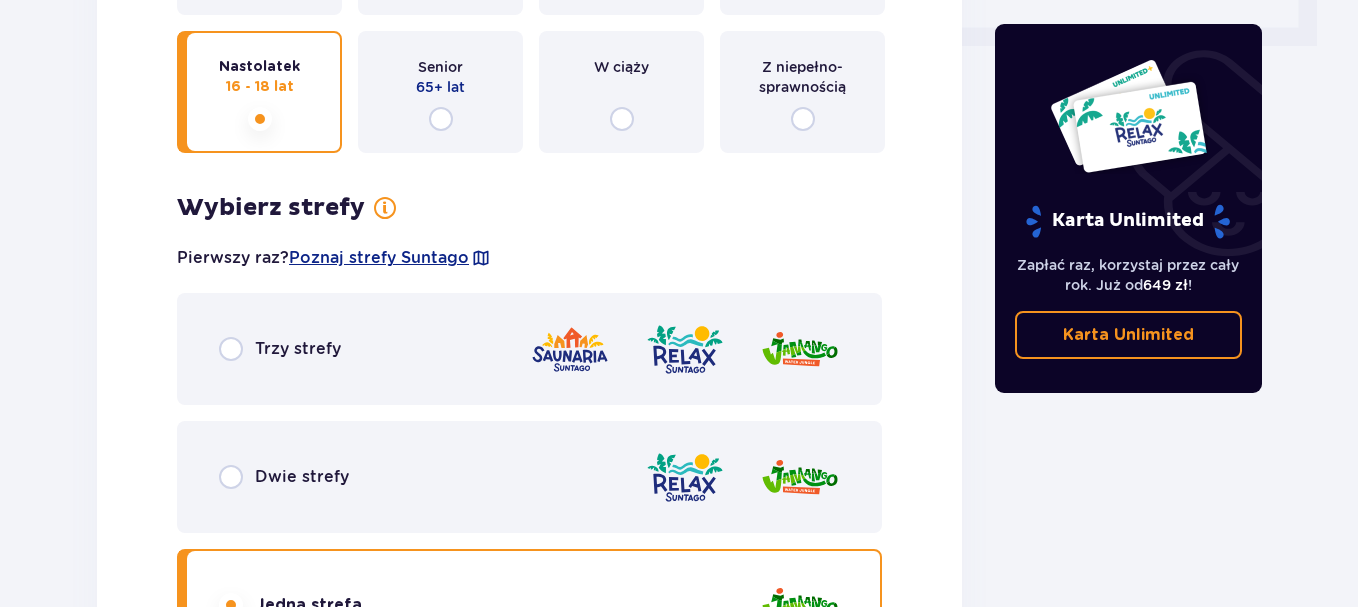 click on "Dwie strefy" at bounding box center [529, 477] 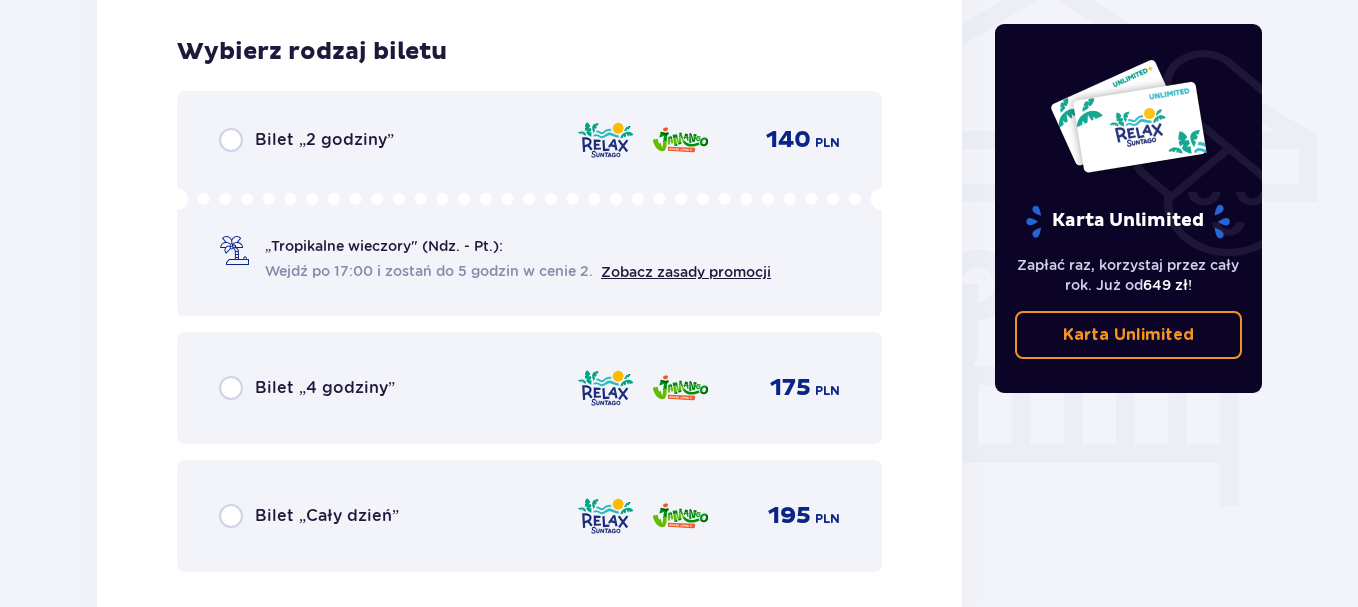 scroll, scrollTop: 1664, scrollLeft: 0, axis: vertical 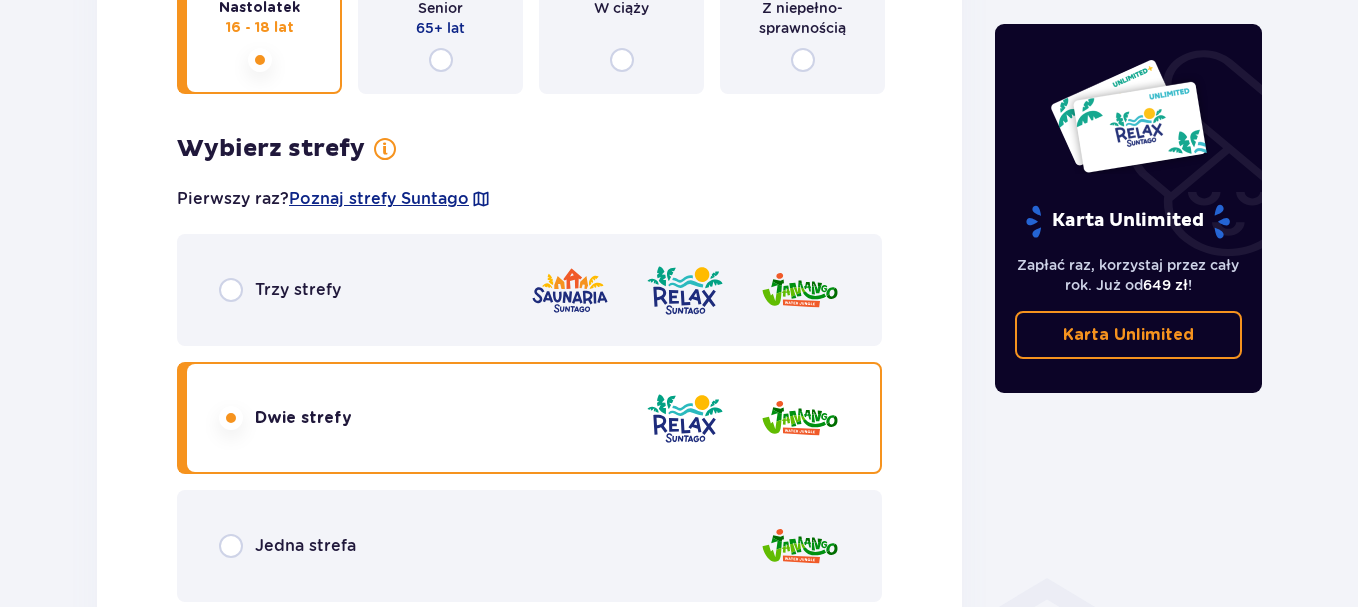 click on "Jedna strefa" at bounding box center [305, 546] 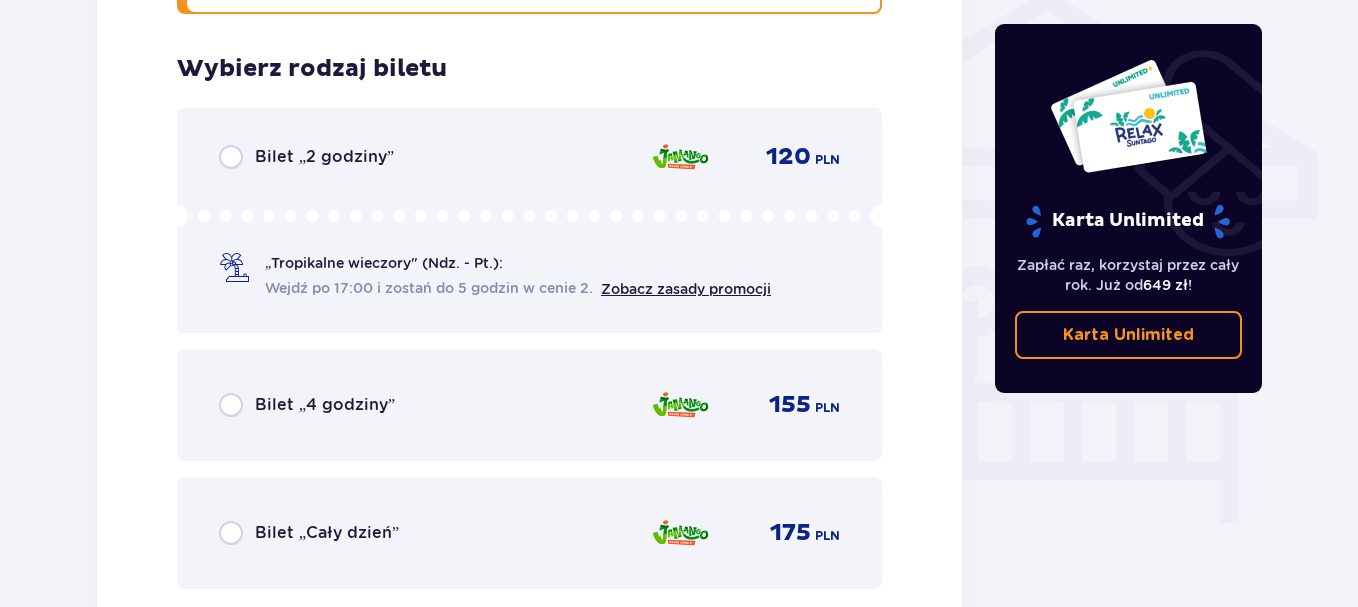 scroll, scrollTop: 1654, scrollLeft: 0, axis: vertical 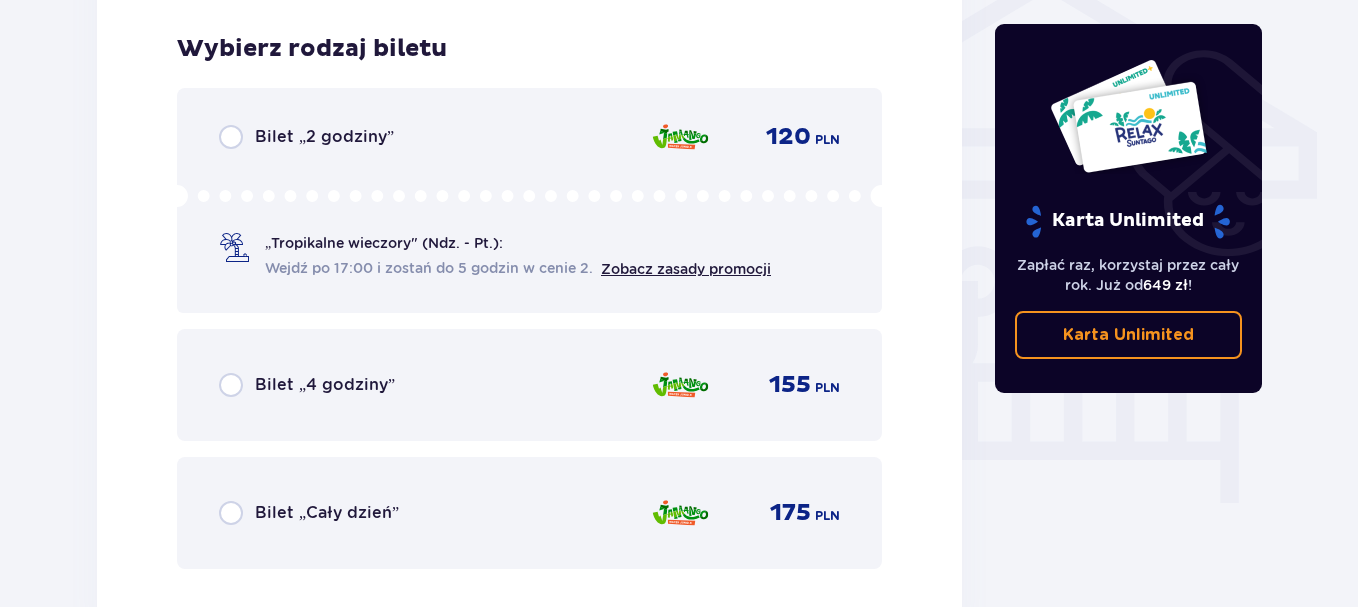 click on "Bilet „4 godziny” 155 PLN" at bounding box center (529, 385) 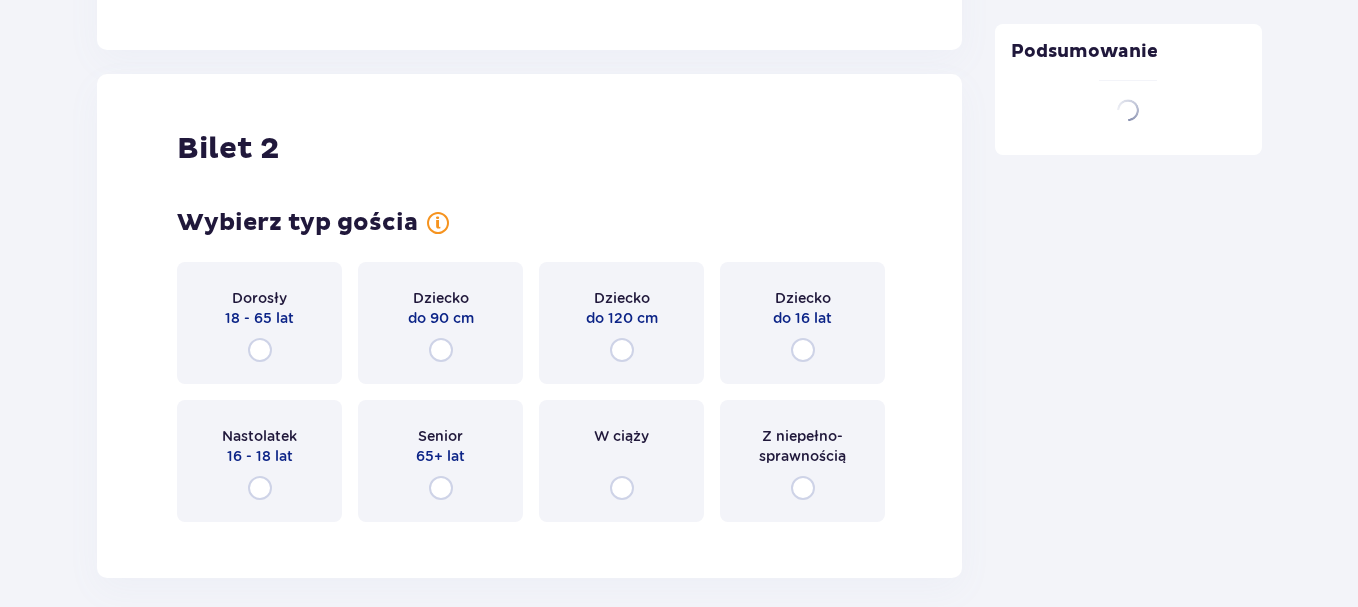 scroll, scrollTop: 2279, scrollLeft: 0, axis: vertical 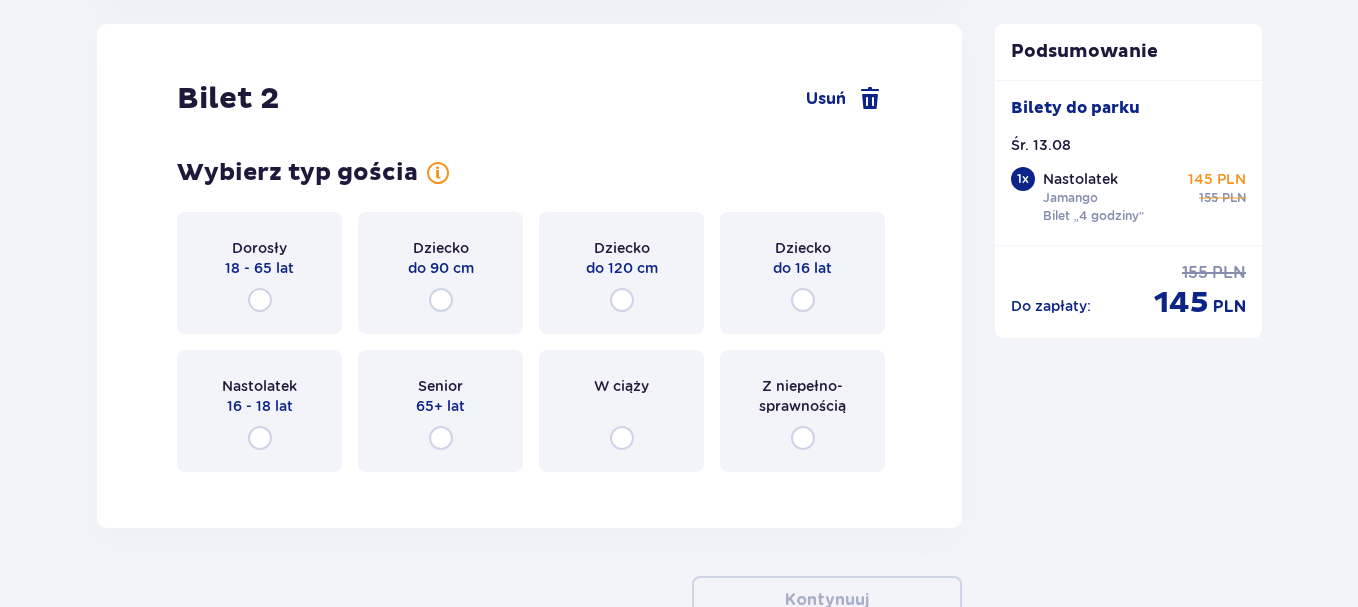 click on "16 - 18 lat" at bounding box center (260, 406) 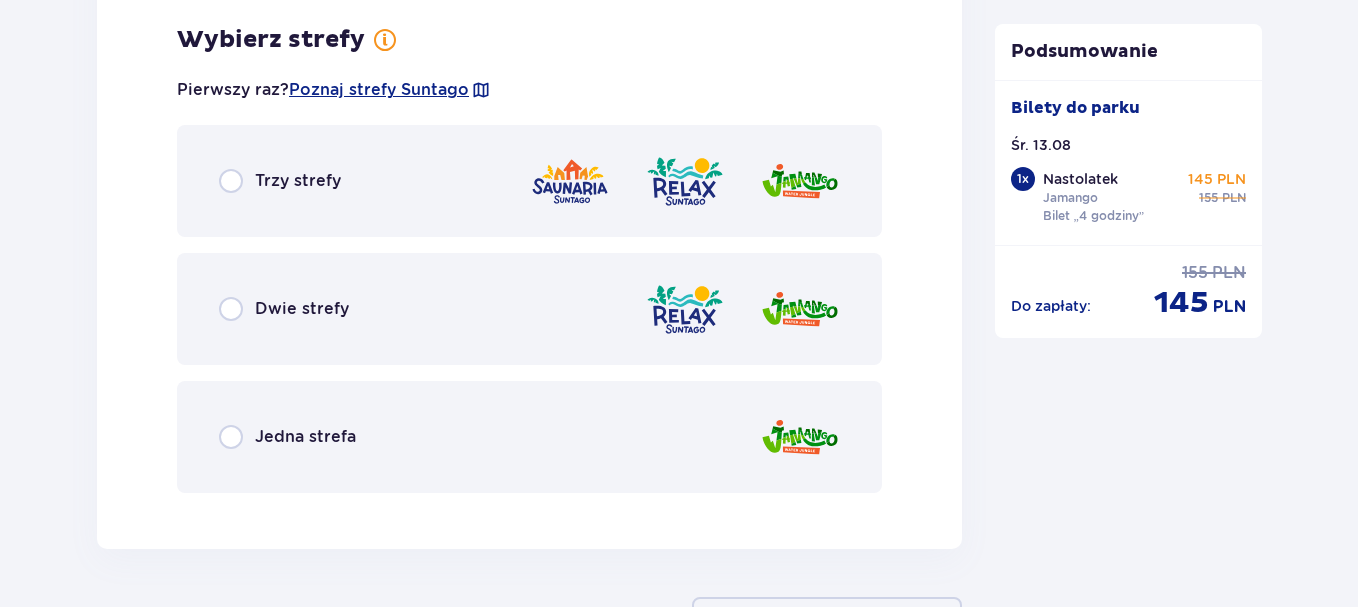 scroll, scrollTop: 2767, scrollLeft: 0, axis: vertical 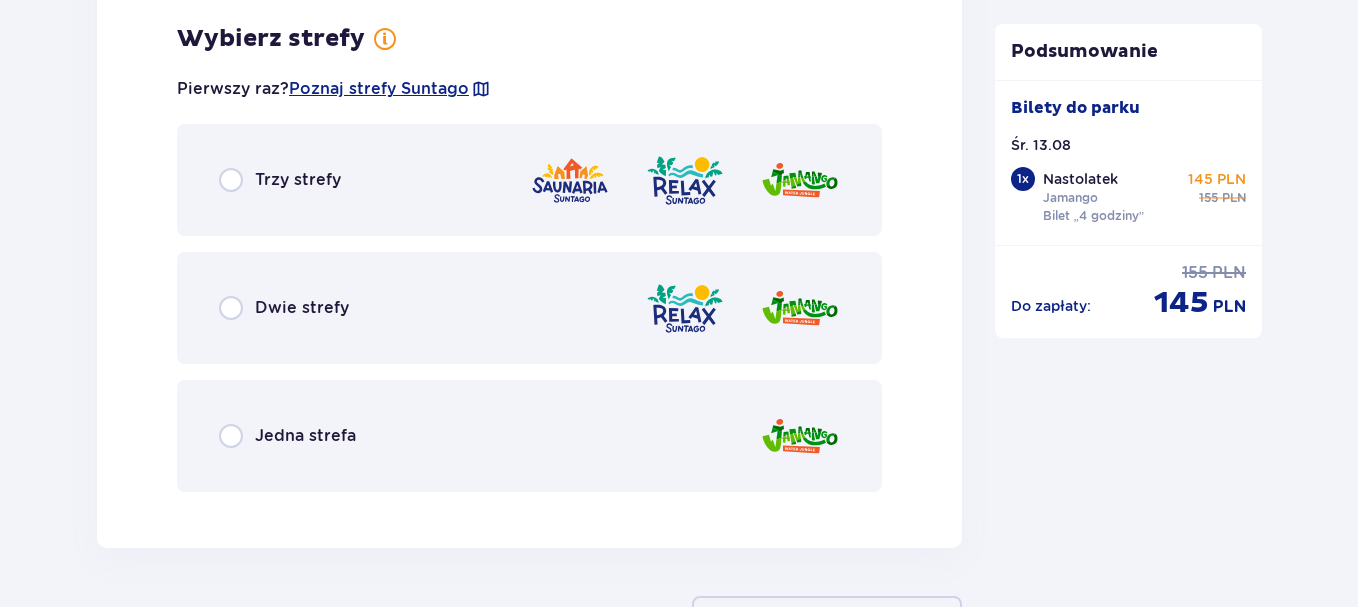 click on "Jedna strefa" at bounding box center (529, 436) 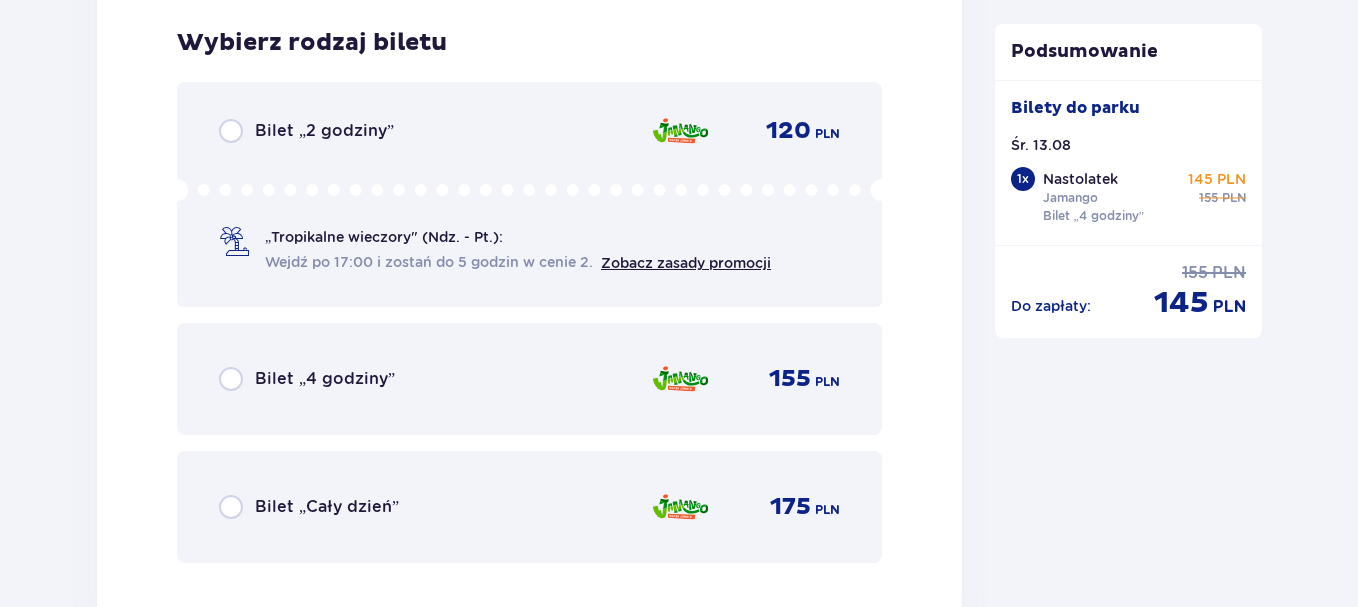 scroll, scrollTop: 3275, scrollLeft: 0, axis: vertical 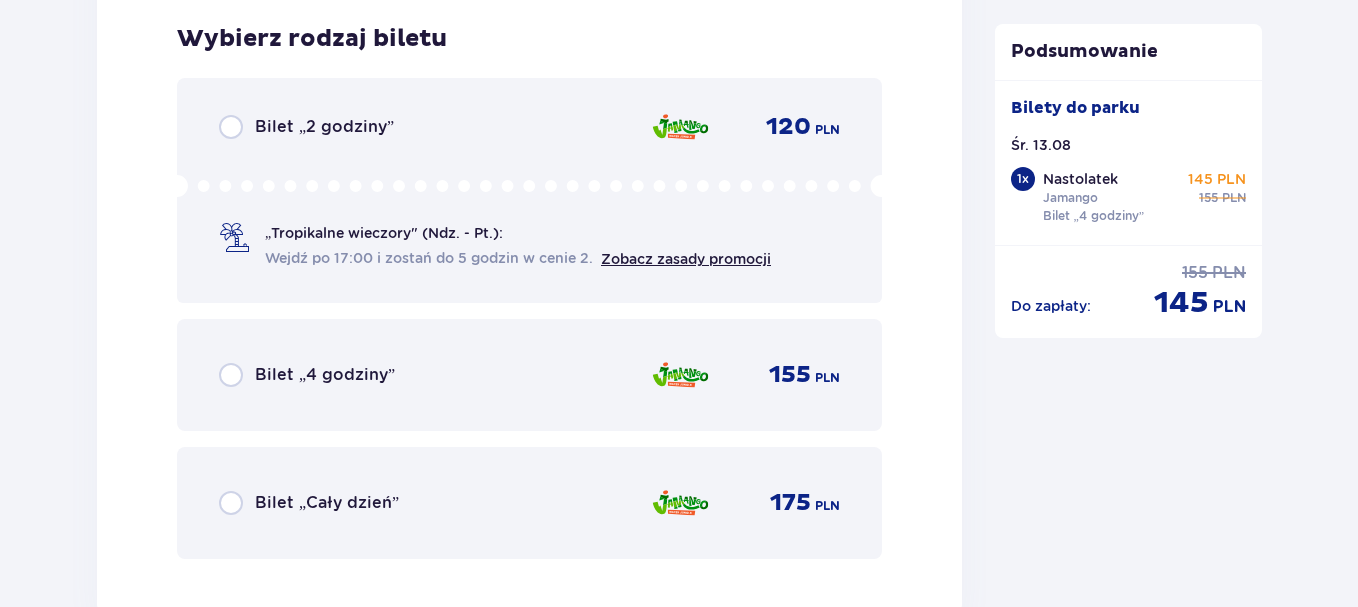 click on "Bilet „4 godziny” 155 PLN" at bounding box center [529, 375] 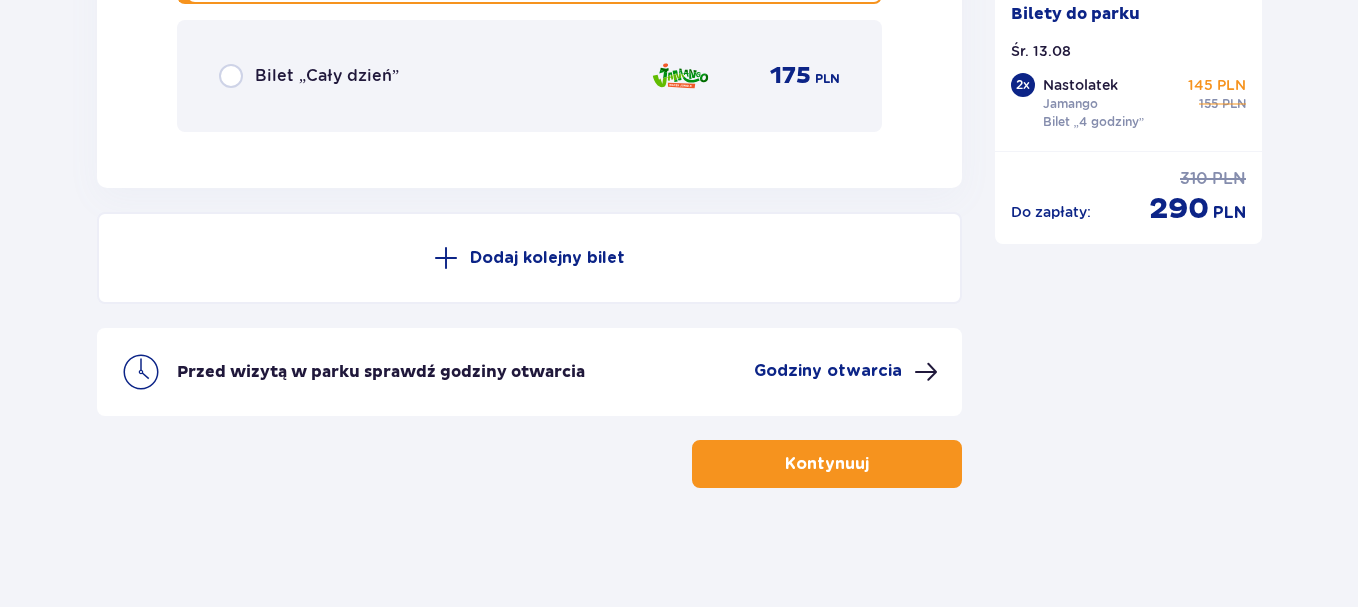 scroll, scrollTop: 3703, scrollLeft: 0, axis: vertical 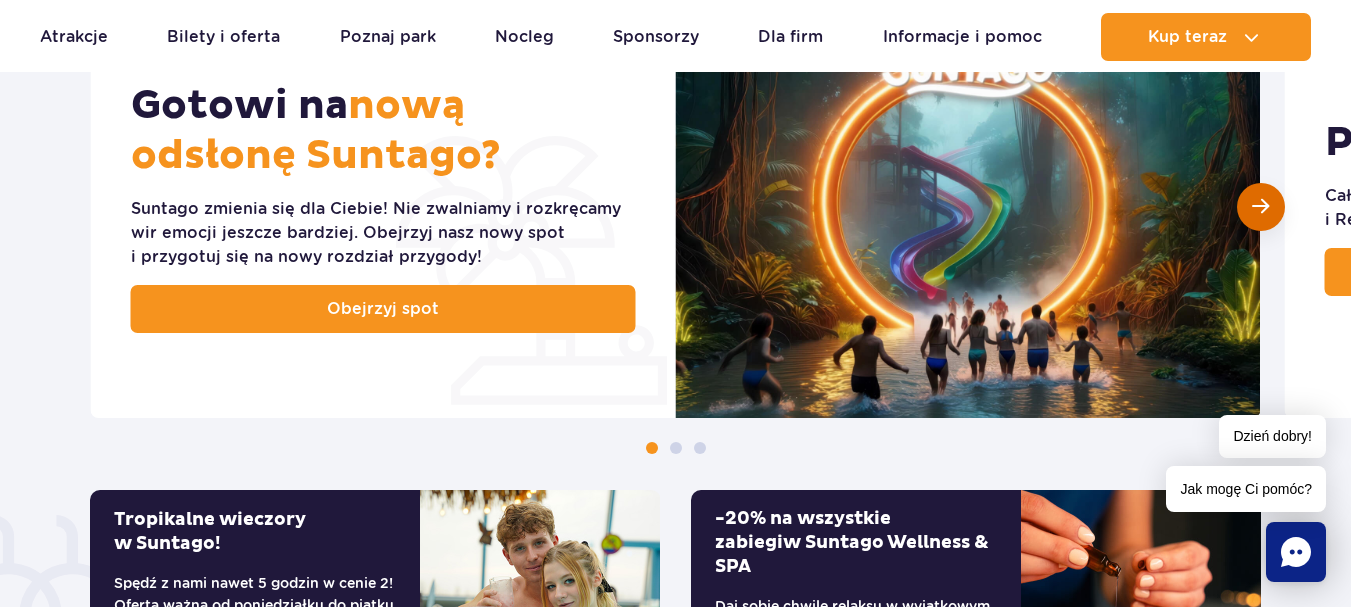 click at bounding box center (1261, 207) 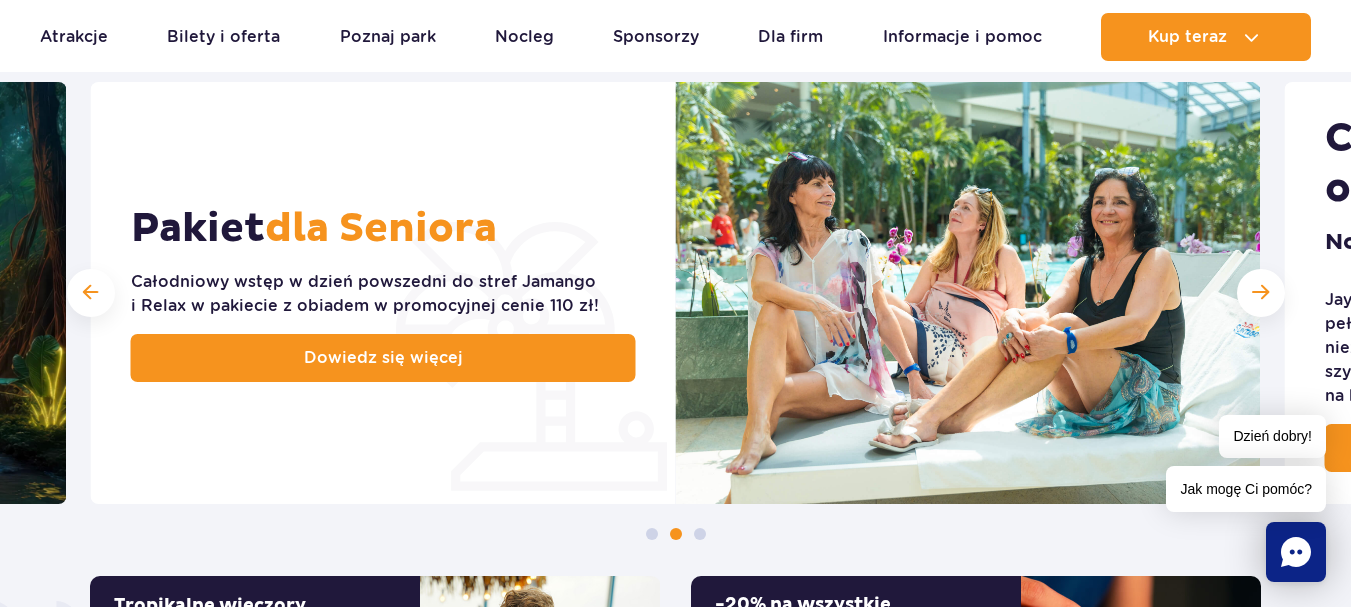 scroll, scrollTop: 882, scrollLeft: 0, axis: vertical 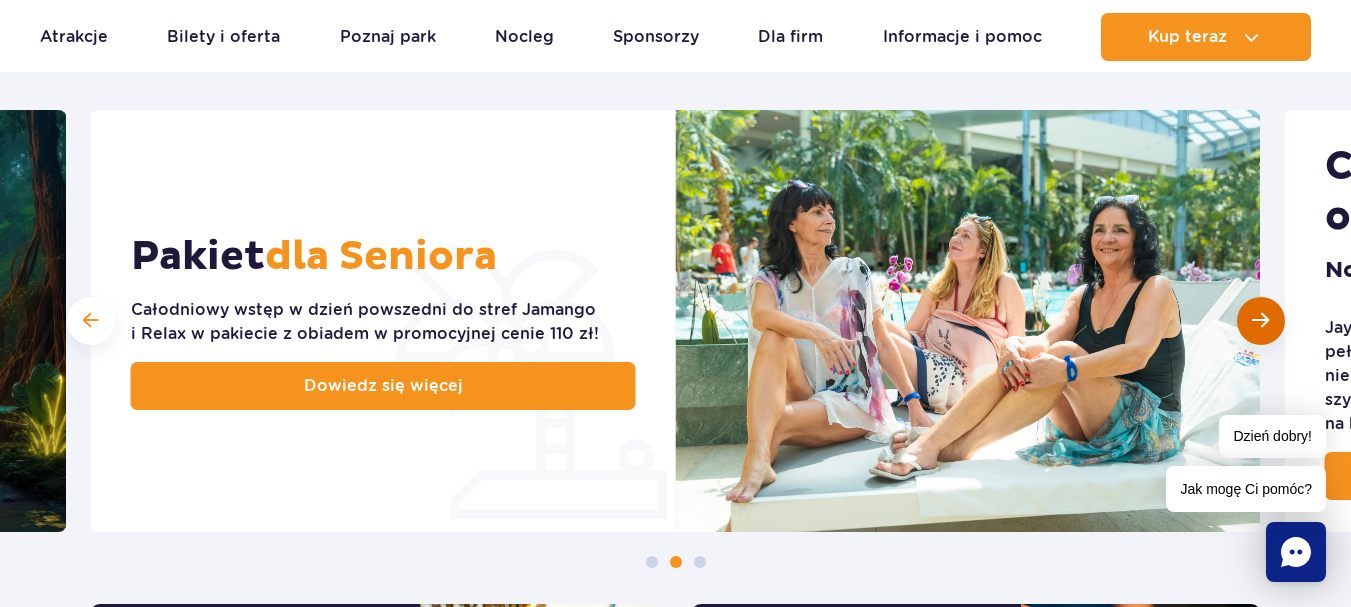 click at bounding box center (1260, 320) 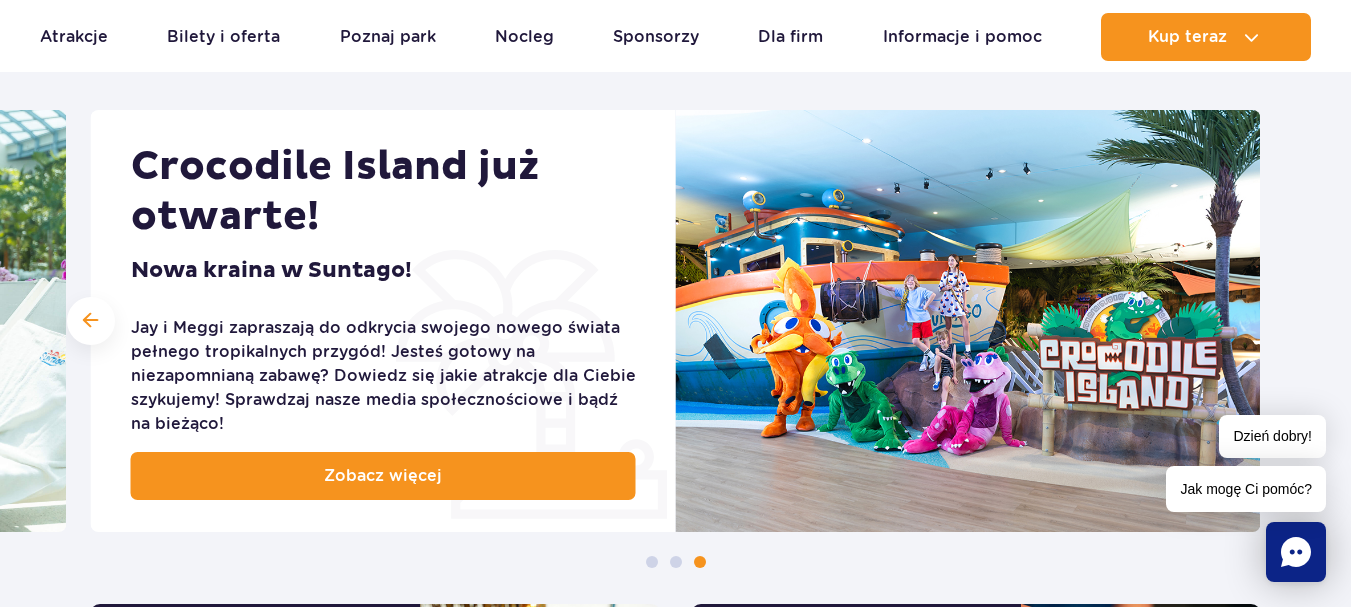 click on "Gotowi na  nową odsłonę Suntago?
Suntago zmienia się dla Ciebie! Nie zwalniamy i rozkręcamy wir emocji jeszcze bardziej. Obejrzyj nasz nowy spot i przygotuj się na nowy rozdział przygody!
Obejrzyj spot
Pakiet  dla Seniora
Całodniowy wstęp w dzień powszedni do stref Jamango i Relax w pakiecie z obiadem w promocyjnej cenie 110 zł!
Dowiedz się więcej
Crocodile Island już otwarte!
Nowa kraina w Suntago!
Zobacz więcej" at bounding box center (675, 339) 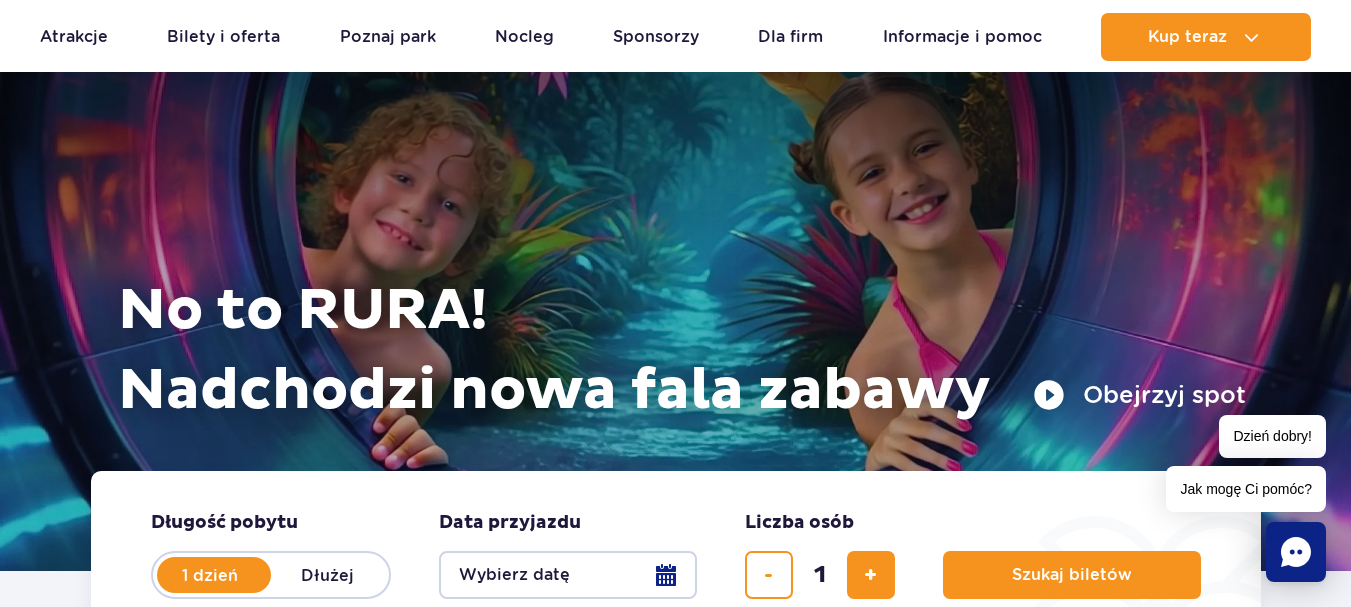 scroll, scrollTop: 0, scrollLeft: 0, axis: both 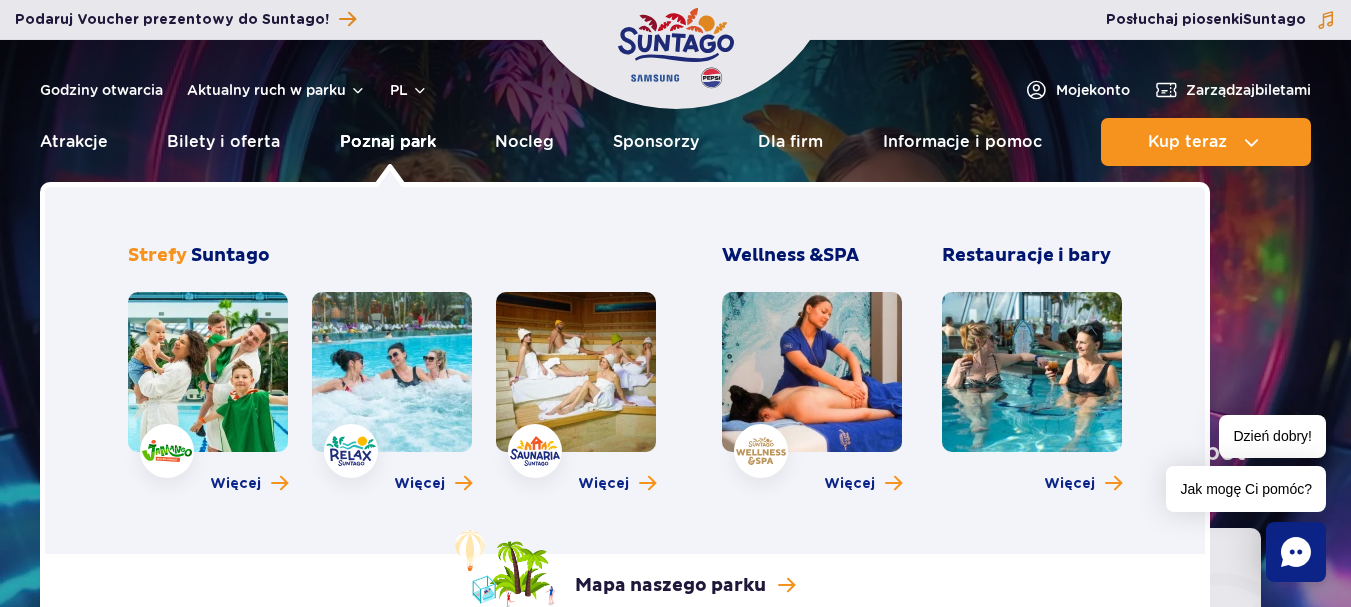 click on "Poznaj park" at bounding box center (388, 142) 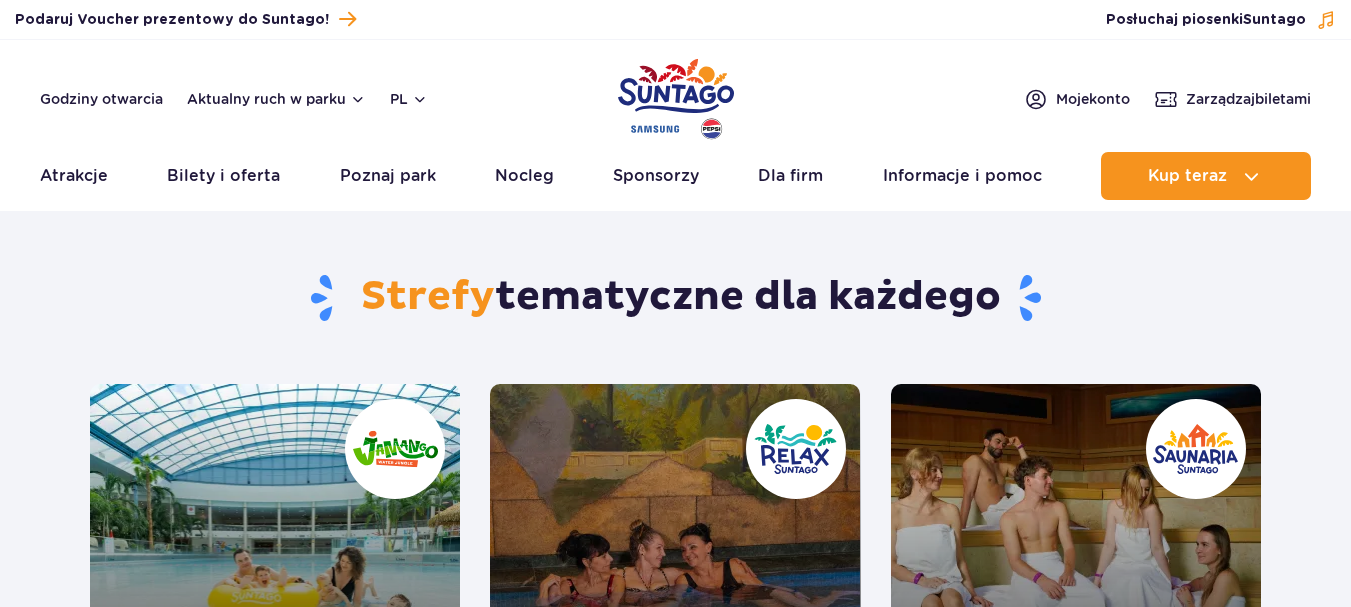 scroll, scrollTop: 0, scrollLeft: 0, axis: both 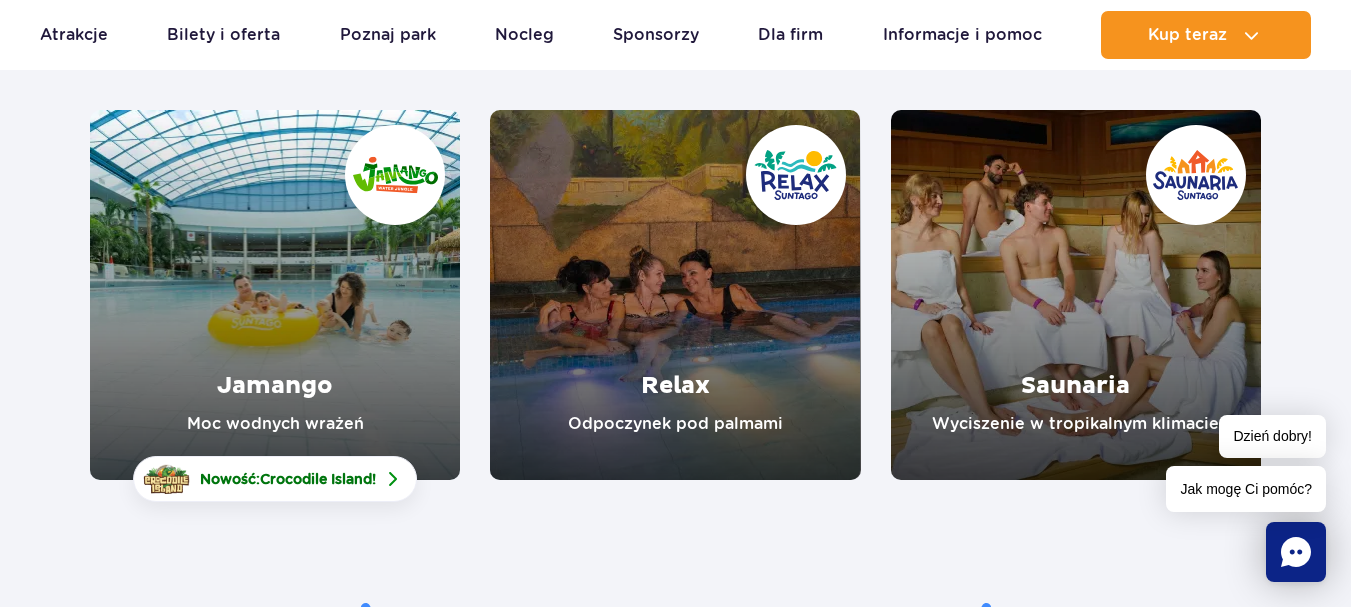 click at bounding box center (675, 295) 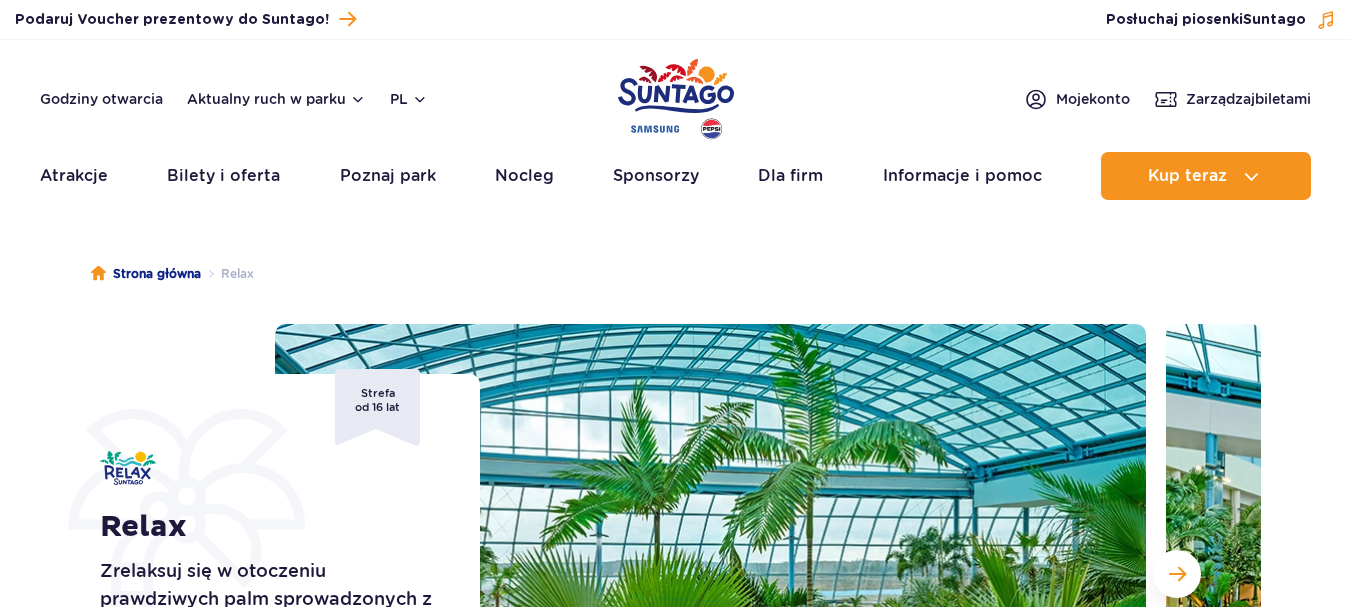 scroll, scrollTop: 0, scrollLeft: 0, axis: both 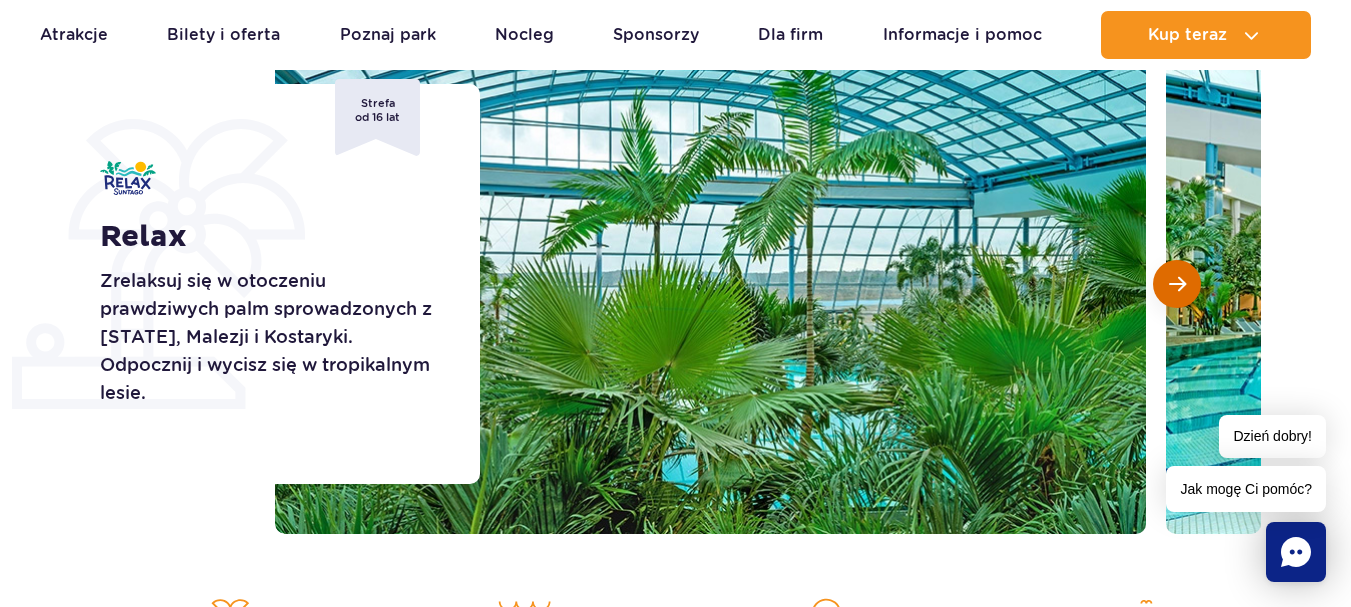 click at bounding box center [1177, 284] 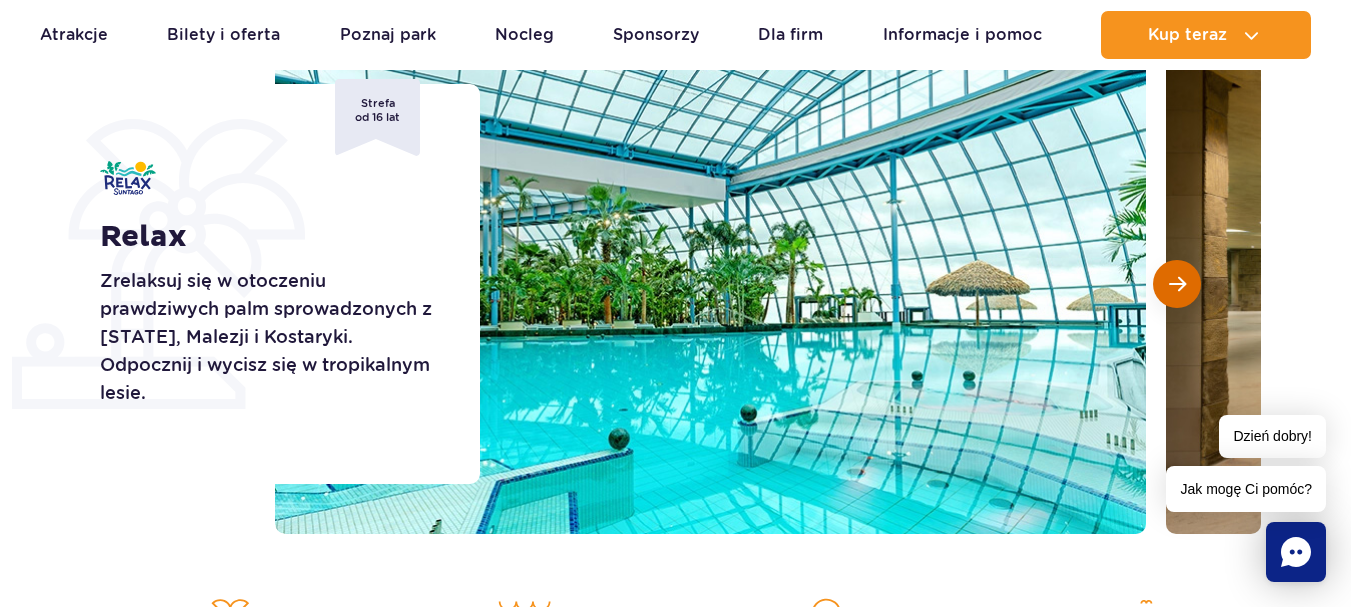 click at bounding box center [1177, 284] 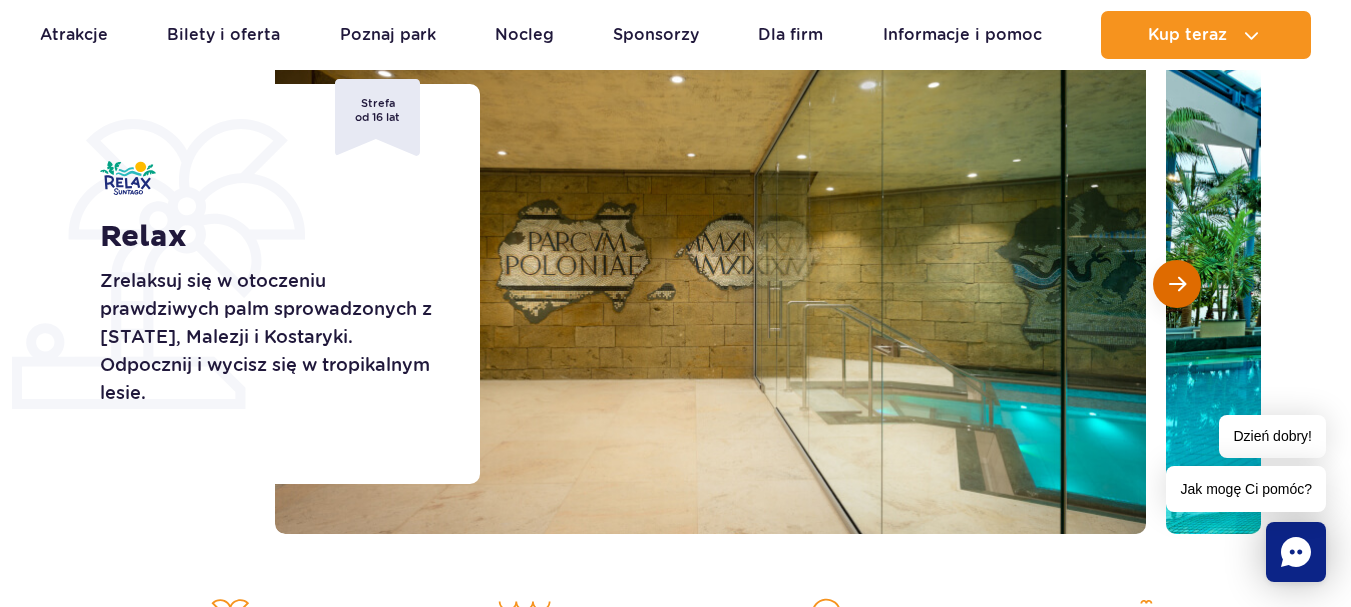 click at bounding box center [1177, 284] 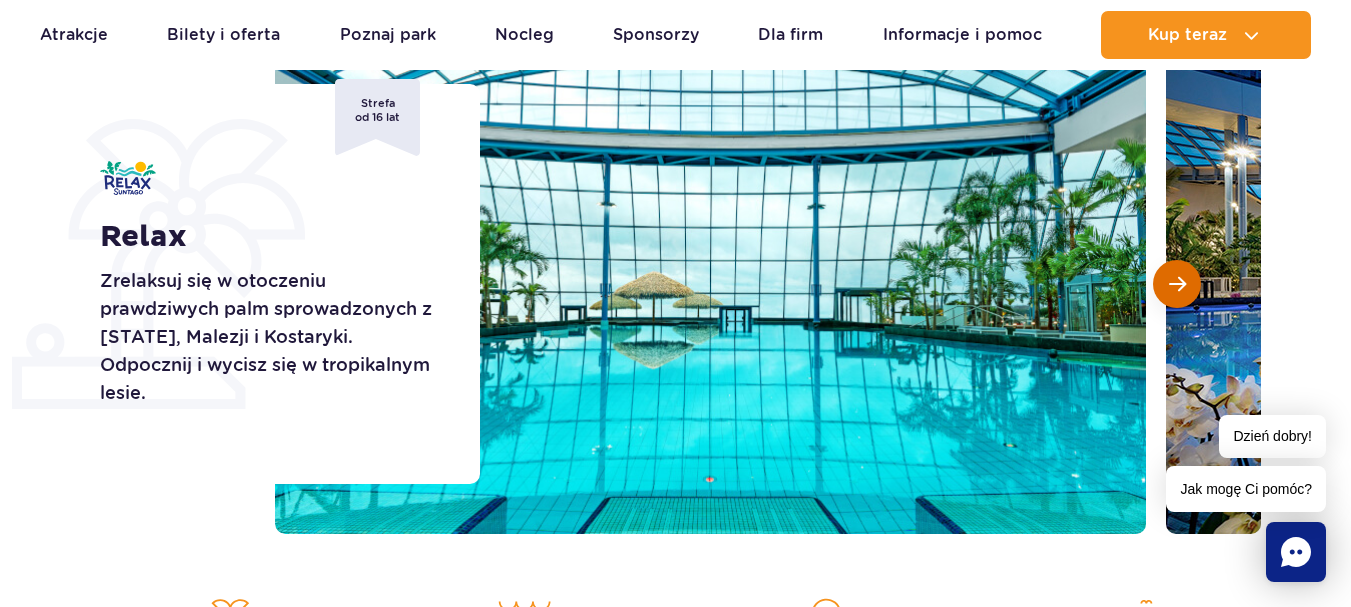 click at bounding box center (1177, 284) 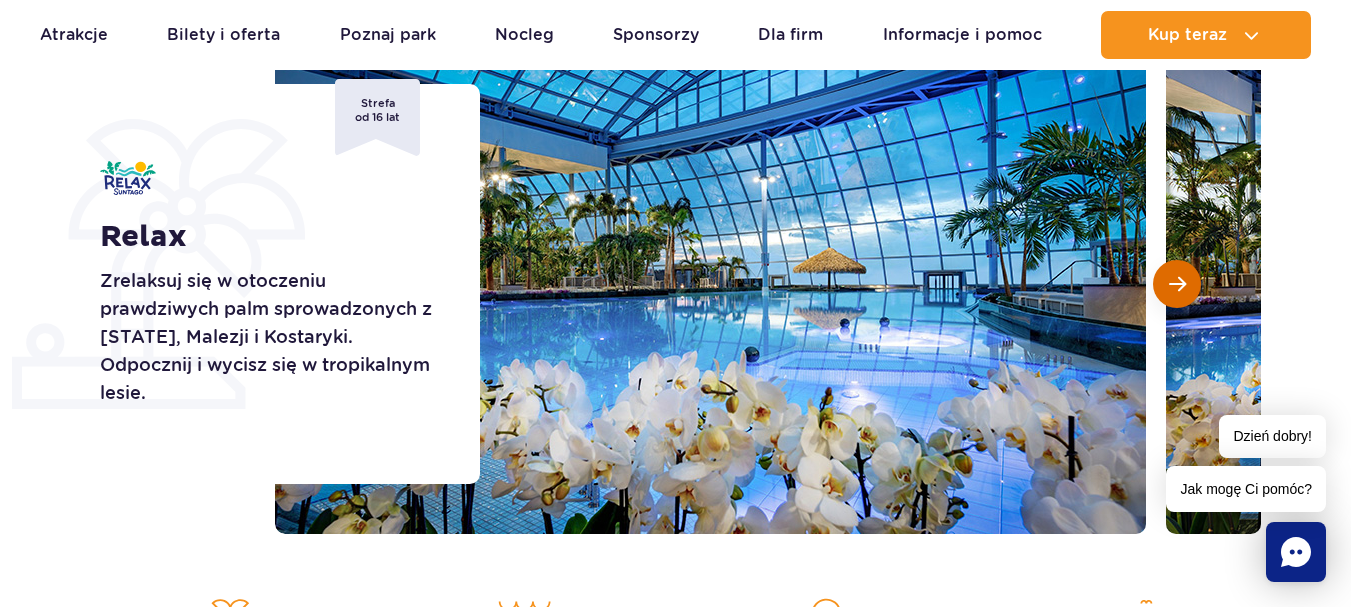 click at bounding box center (1177, 284) 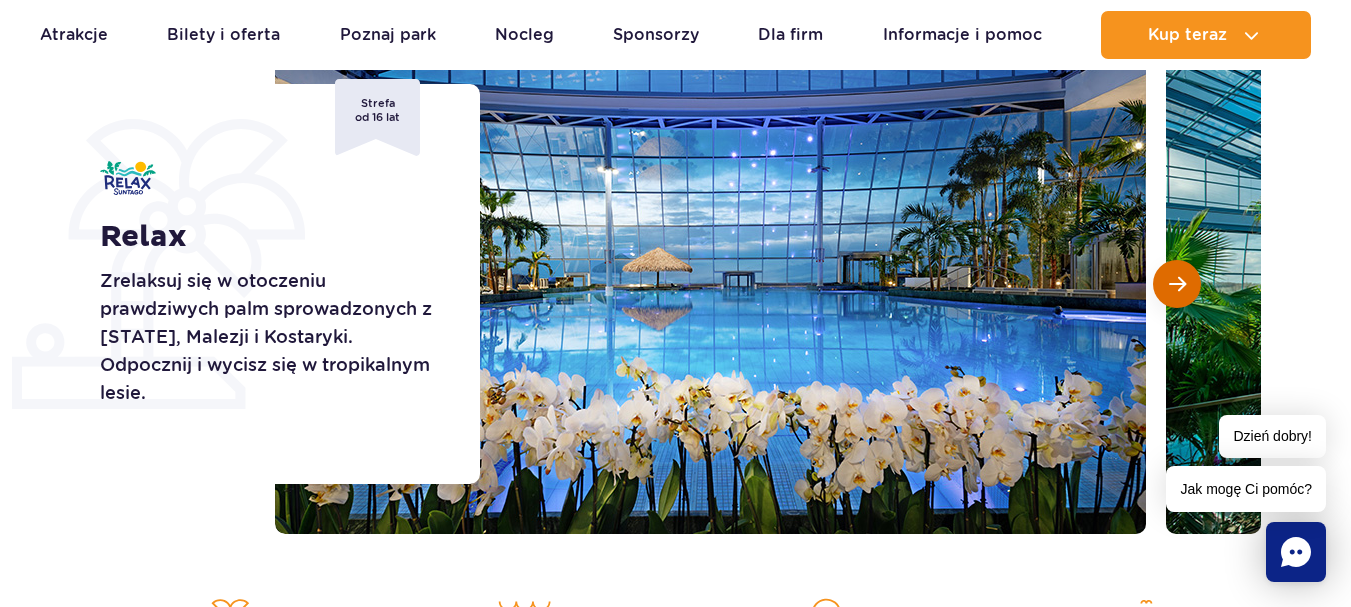 click at bounding box center [1177, 284] 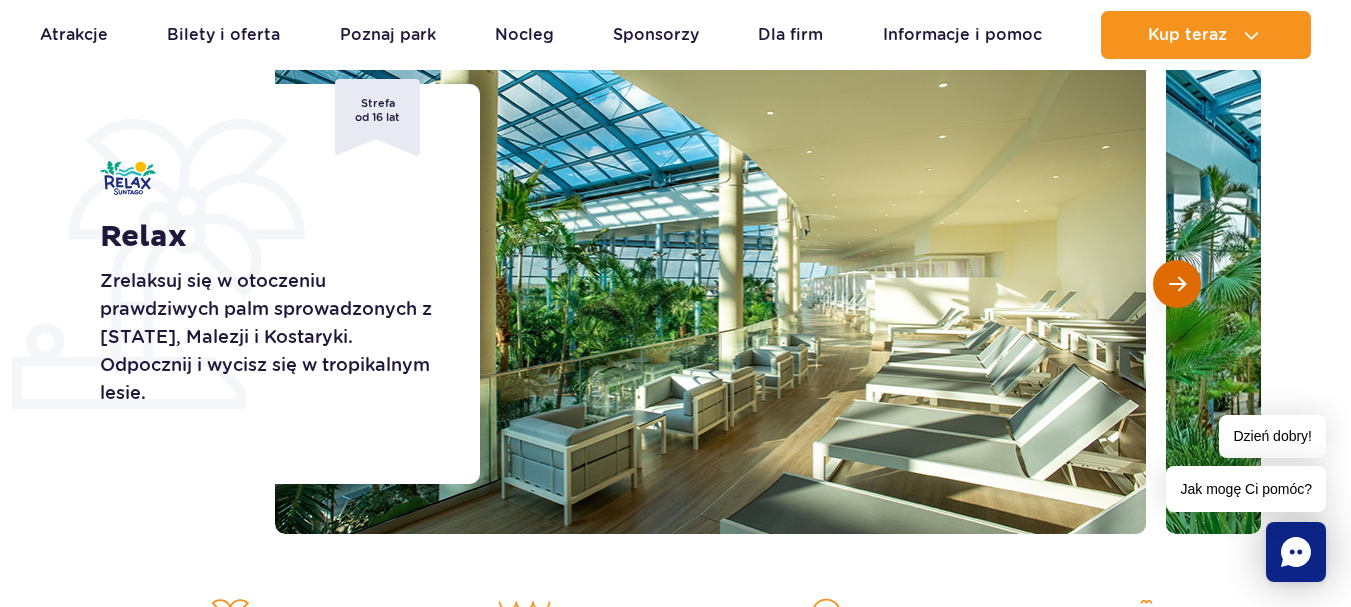 click at bounding box center [1177, 284] 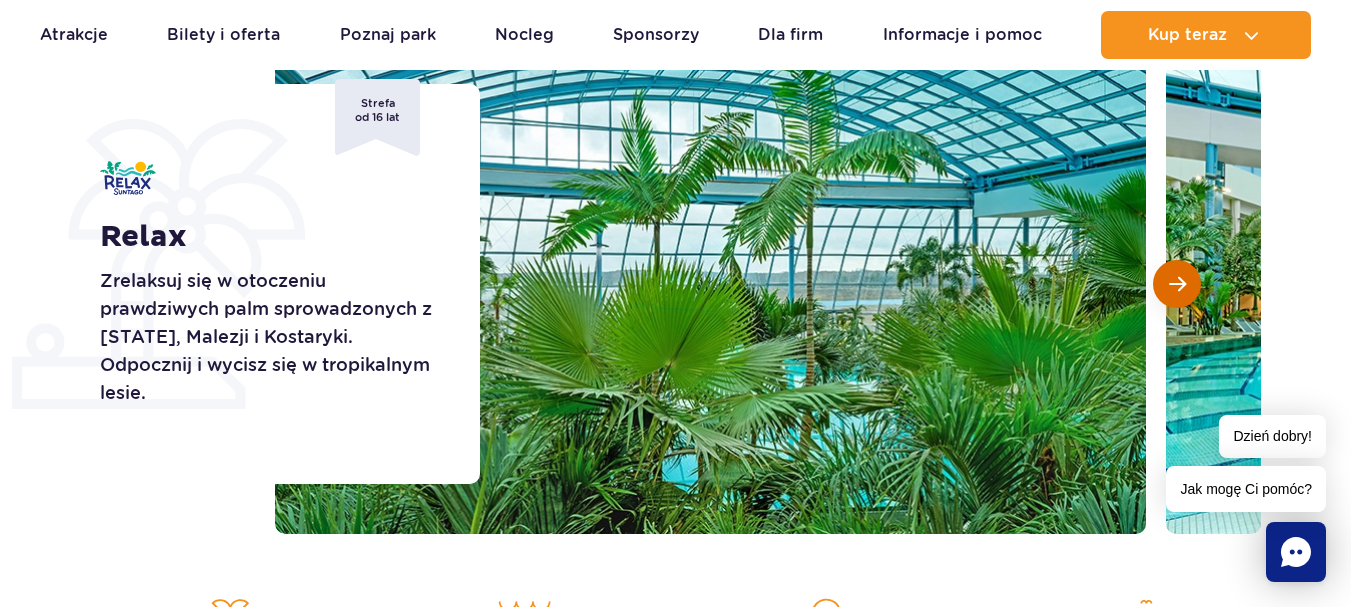 click at bounding box center [1177, 284] 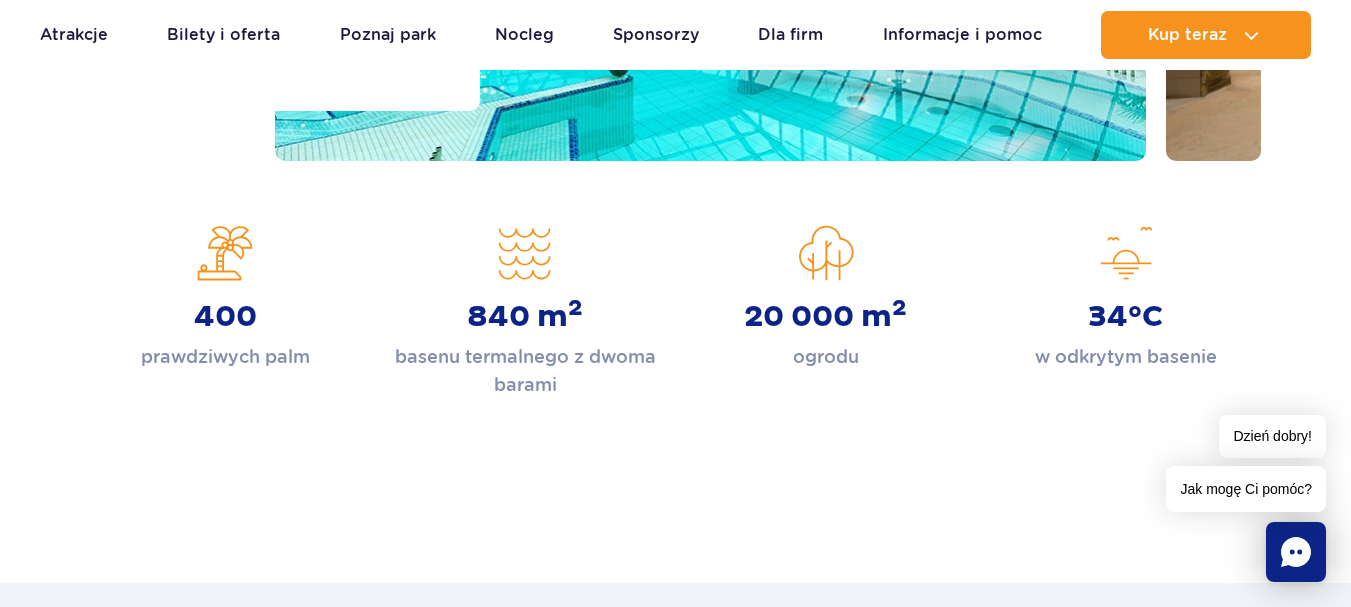 scroll, scrollTop: 632, scrollLeft: 0, axis: vertical 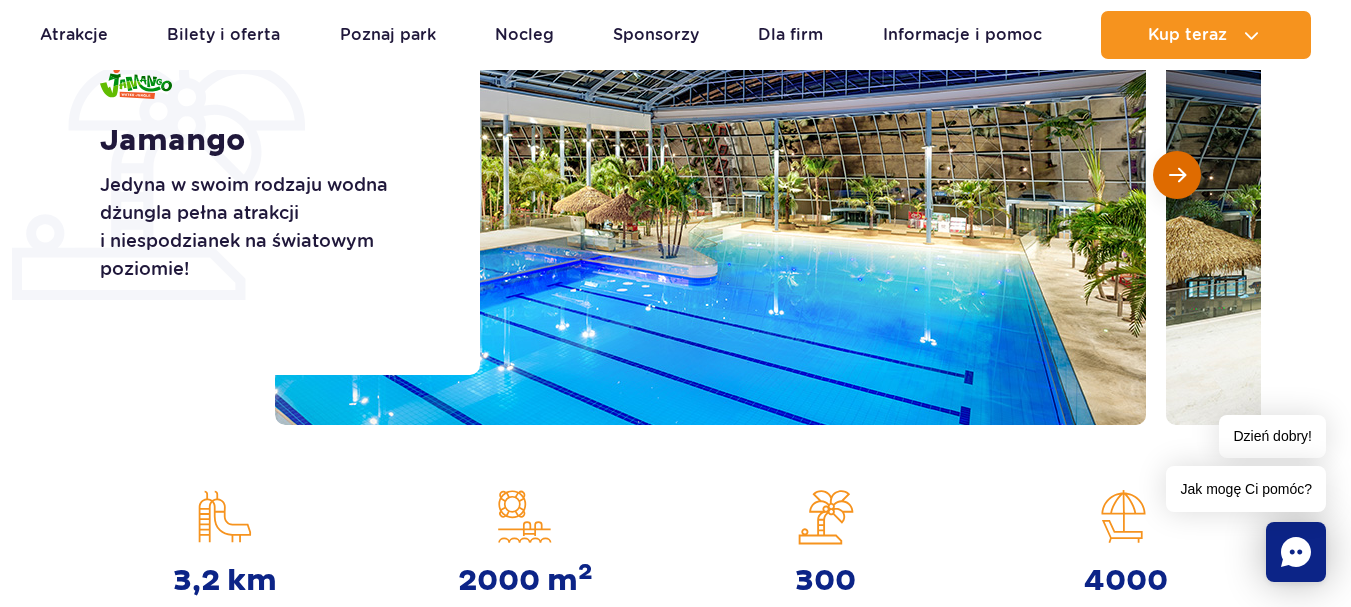 click at bounding box center [1177, 175] 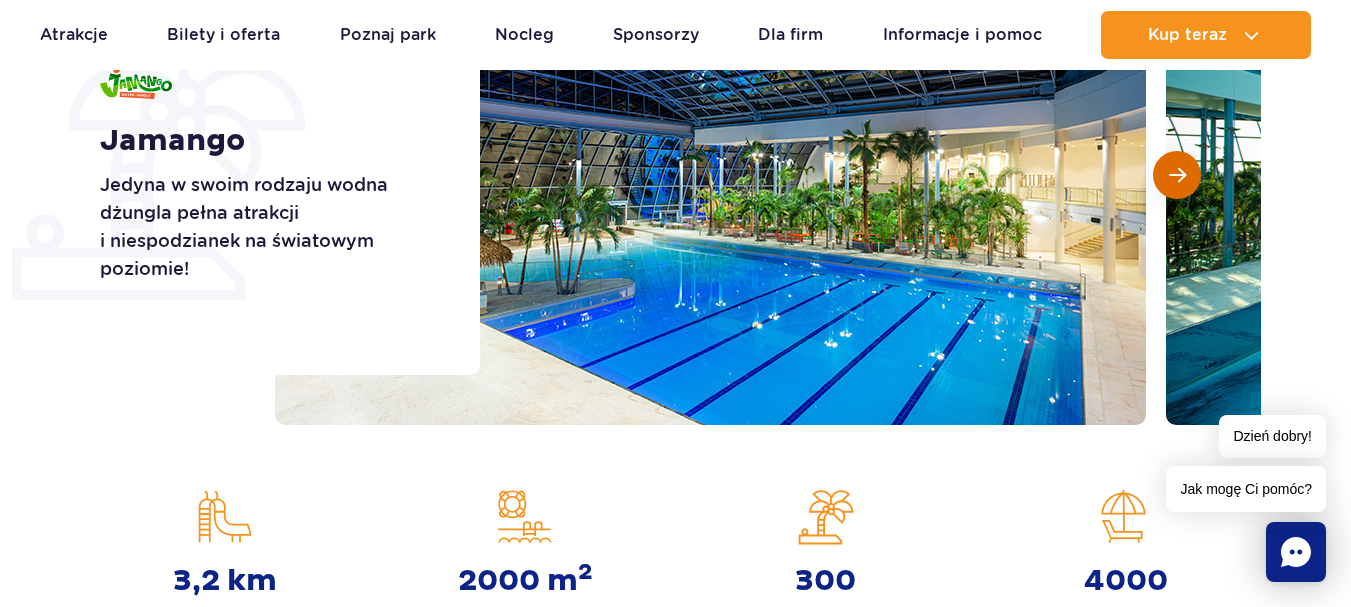 click at bounding box center (1177, 175) 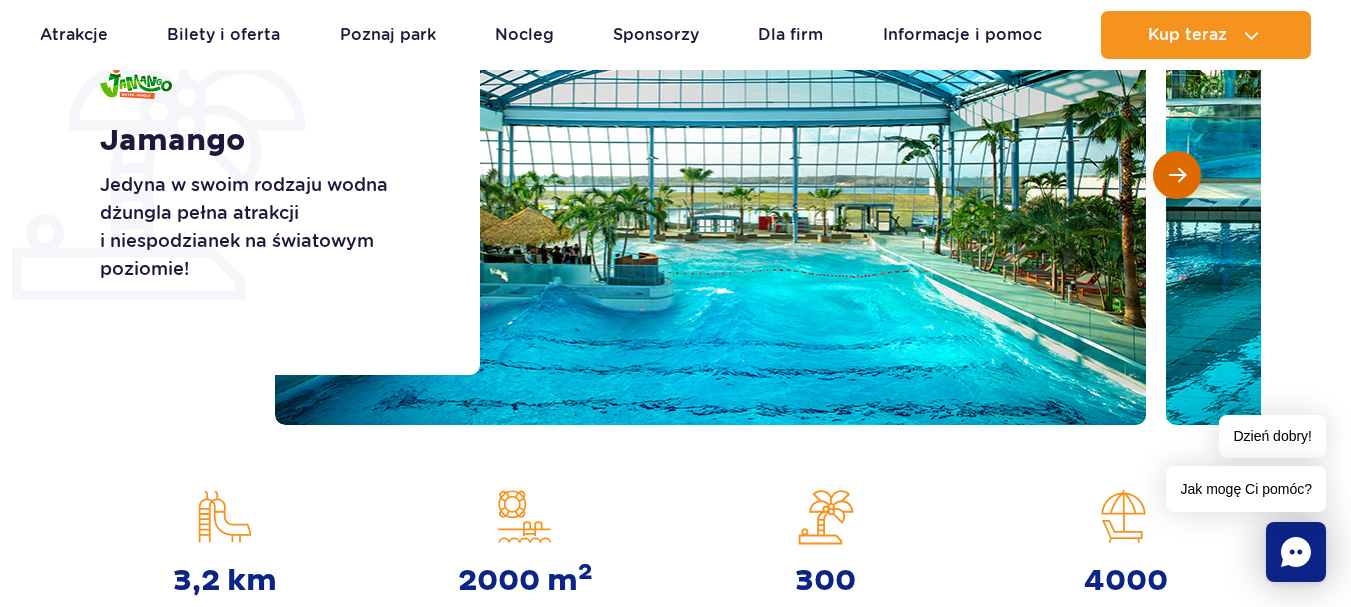 click at bounding box center (1177, 175) 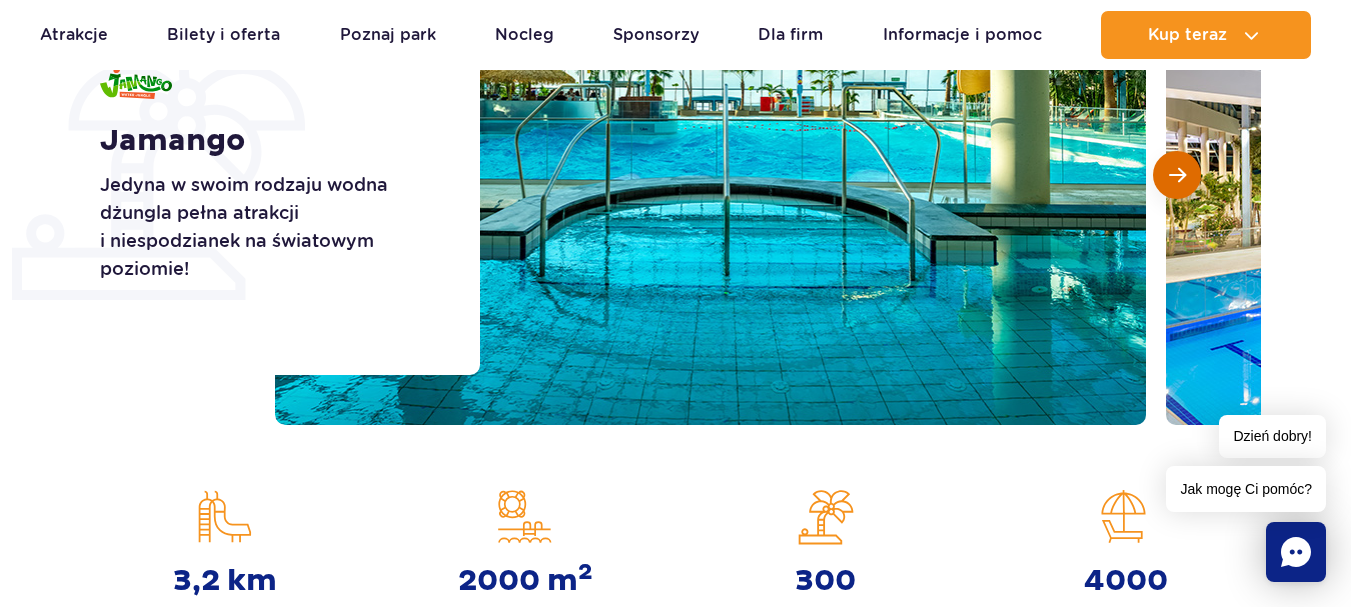 click at bounding box center (1177, 175) 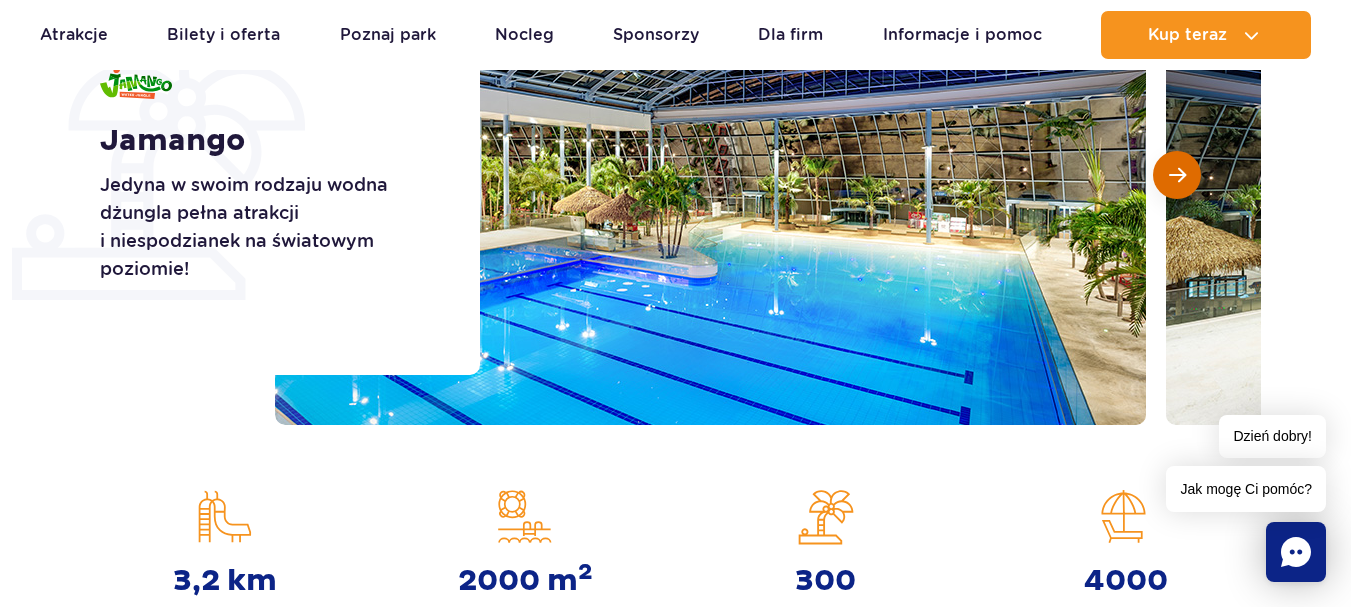 click at bounding box center [1177, 175] 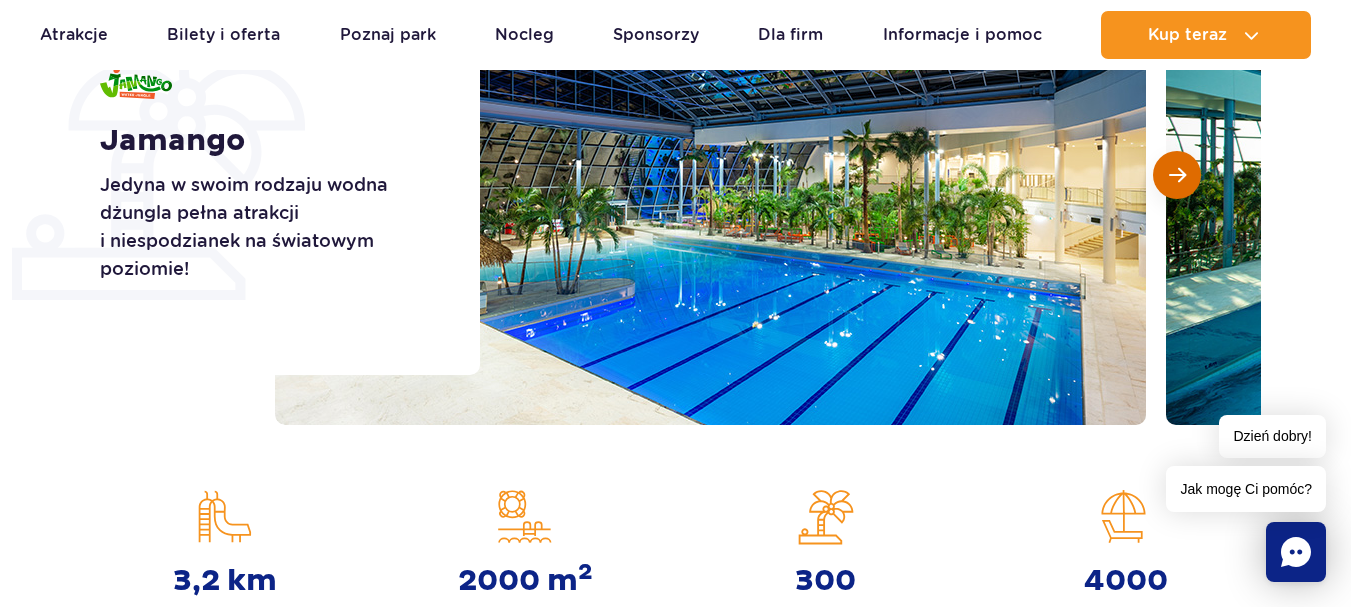 click at bounding box center [1177, 175] 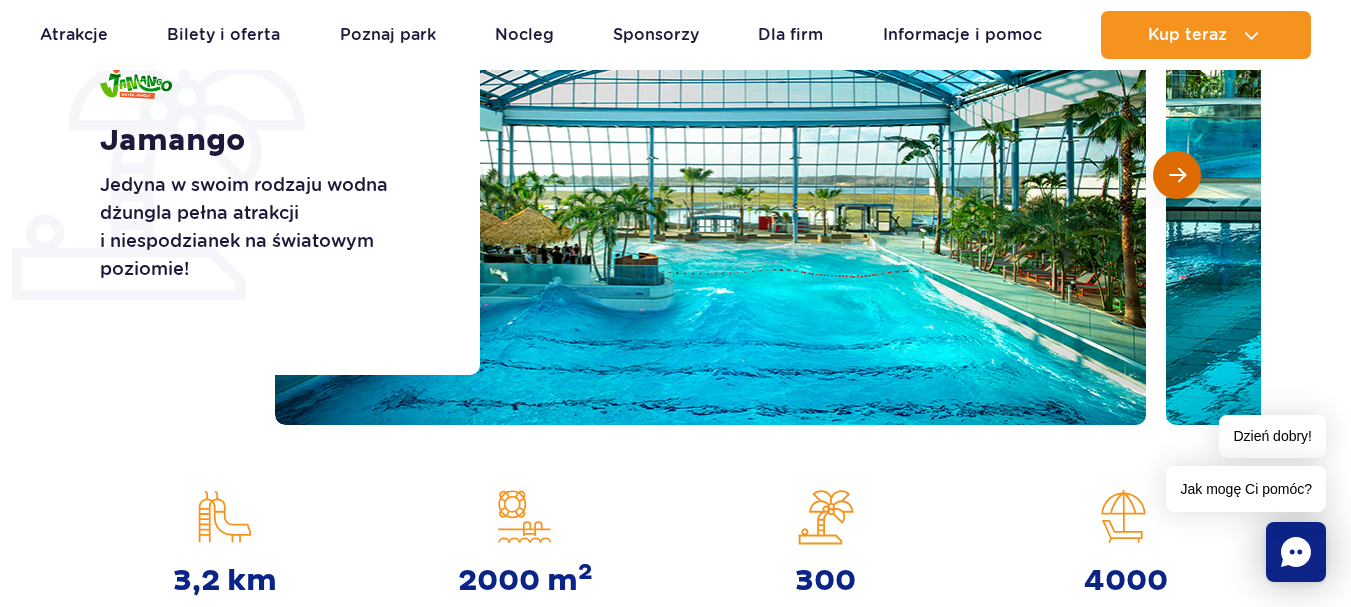 click at bounding box center (1177, 175) 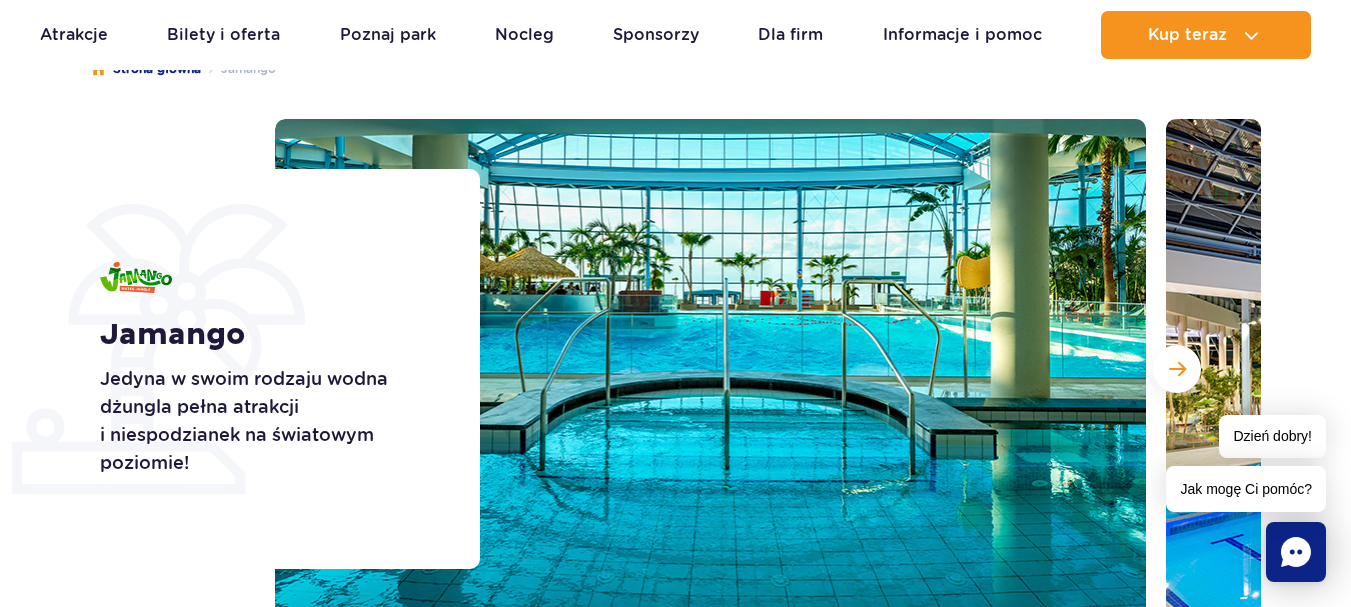 scroll, scrollTop: 182, scrollLeft: 0, axis: vertical 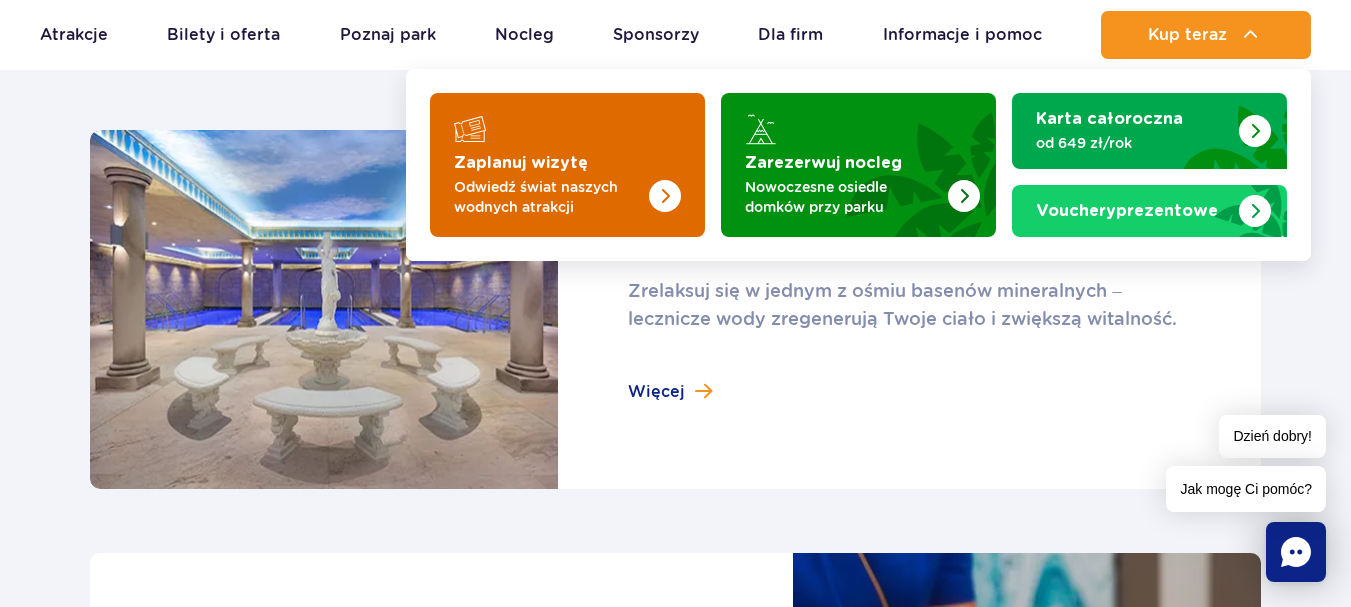 click on "Zaplanuj wizytę" at bounding box center [521, 163] 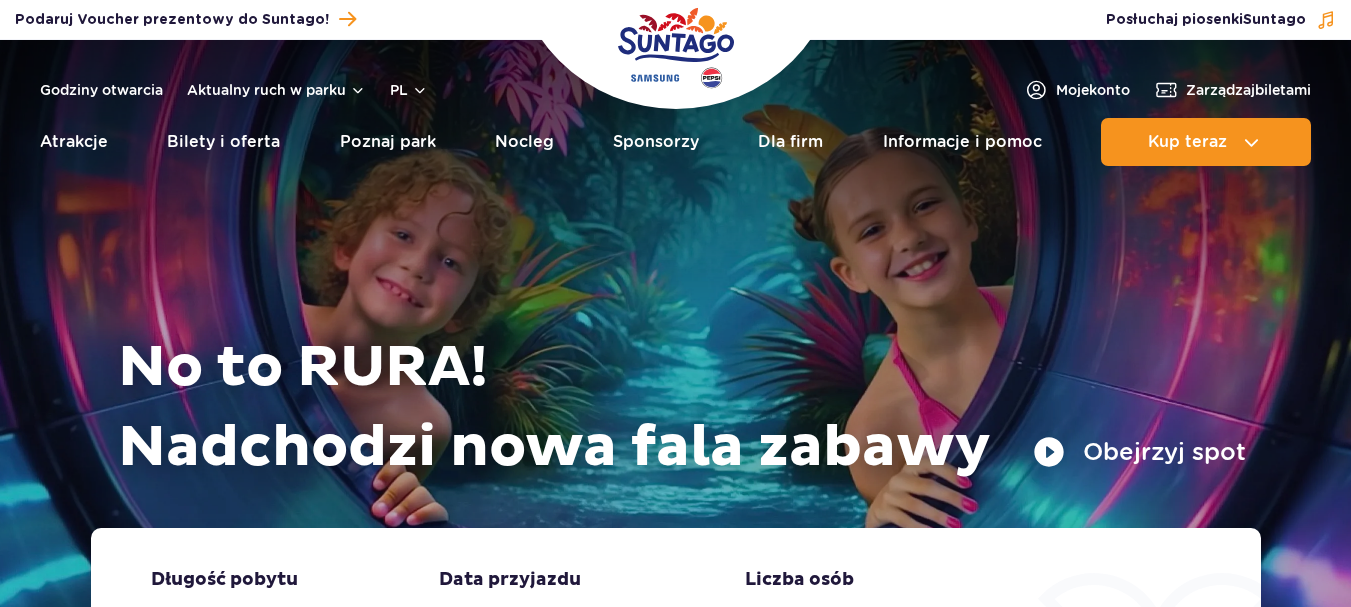 scroll, scrollTop: 0, scrollLeft: 0, axis: both 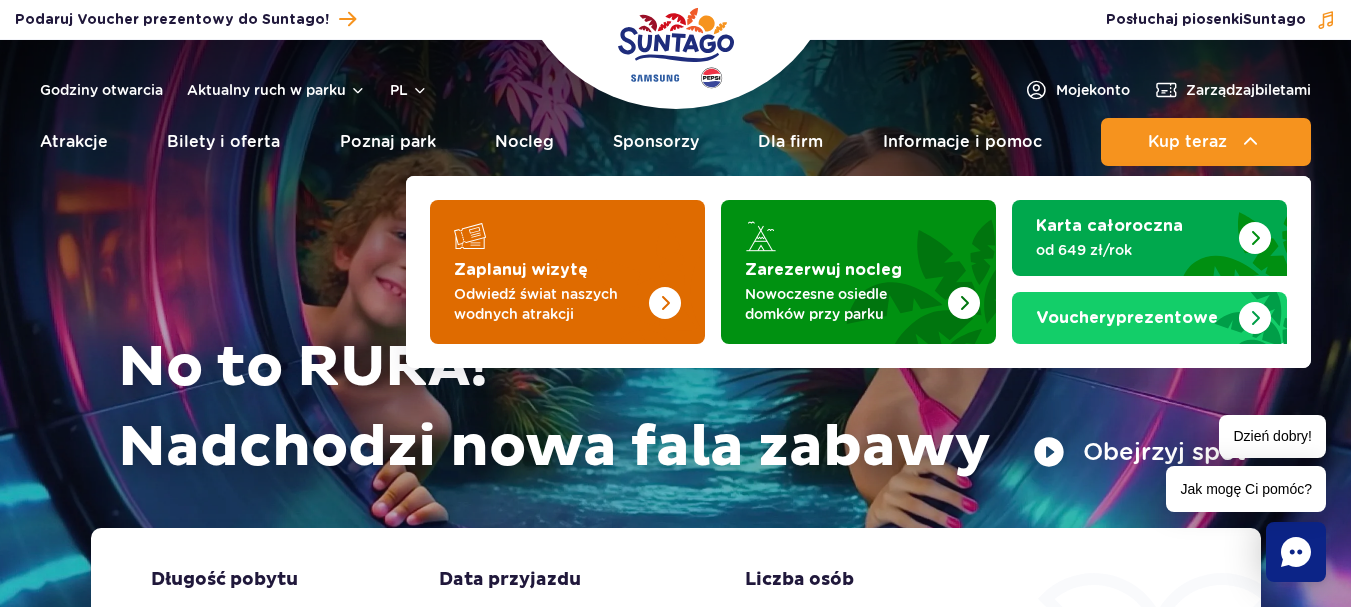 click at bounding box center (625, 266) 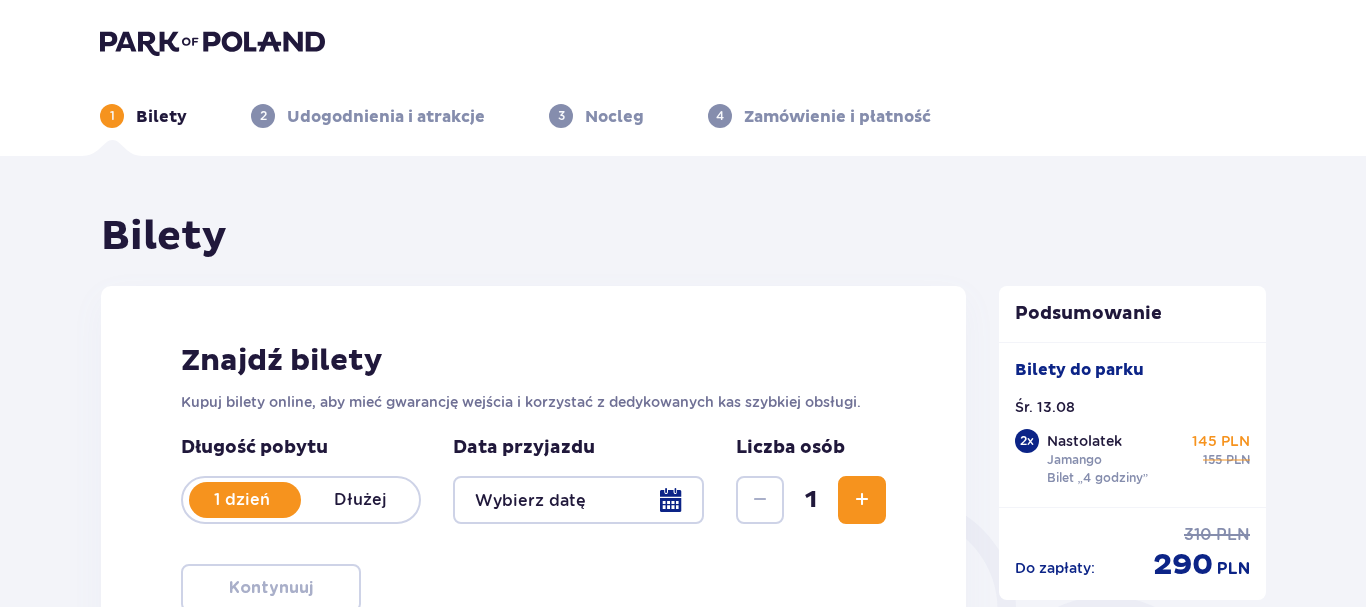 type on "13.08.25" 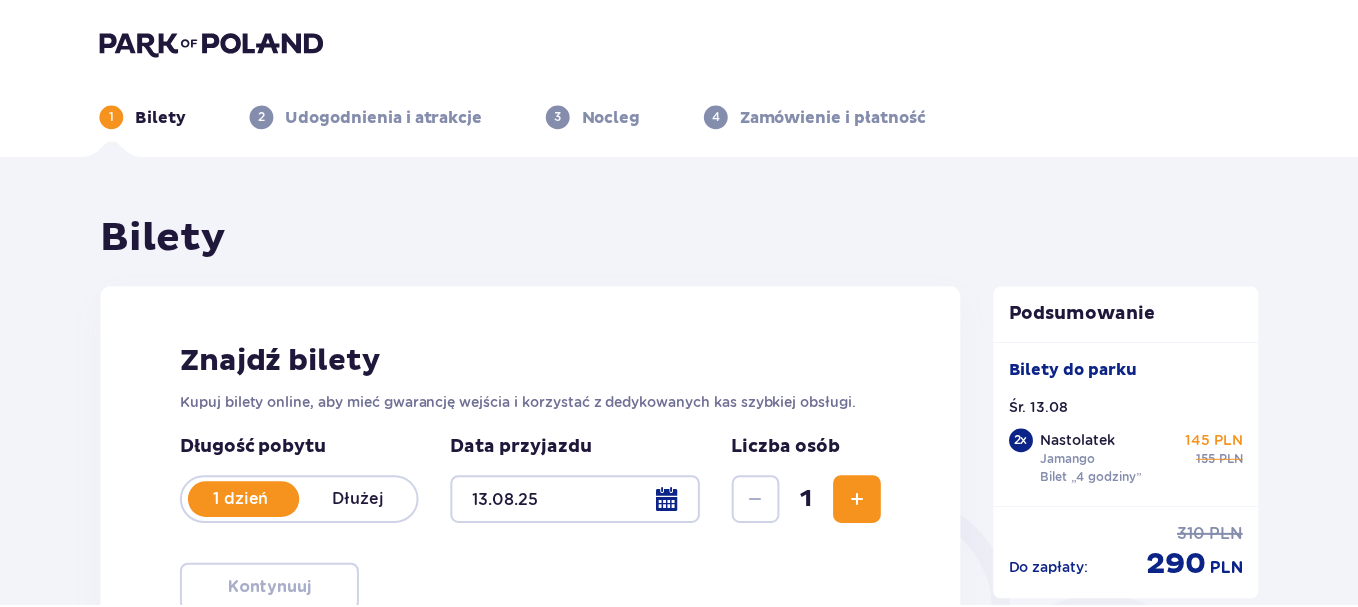 scroll, scrollTop: 0, scrollLeft: 0, axis: both 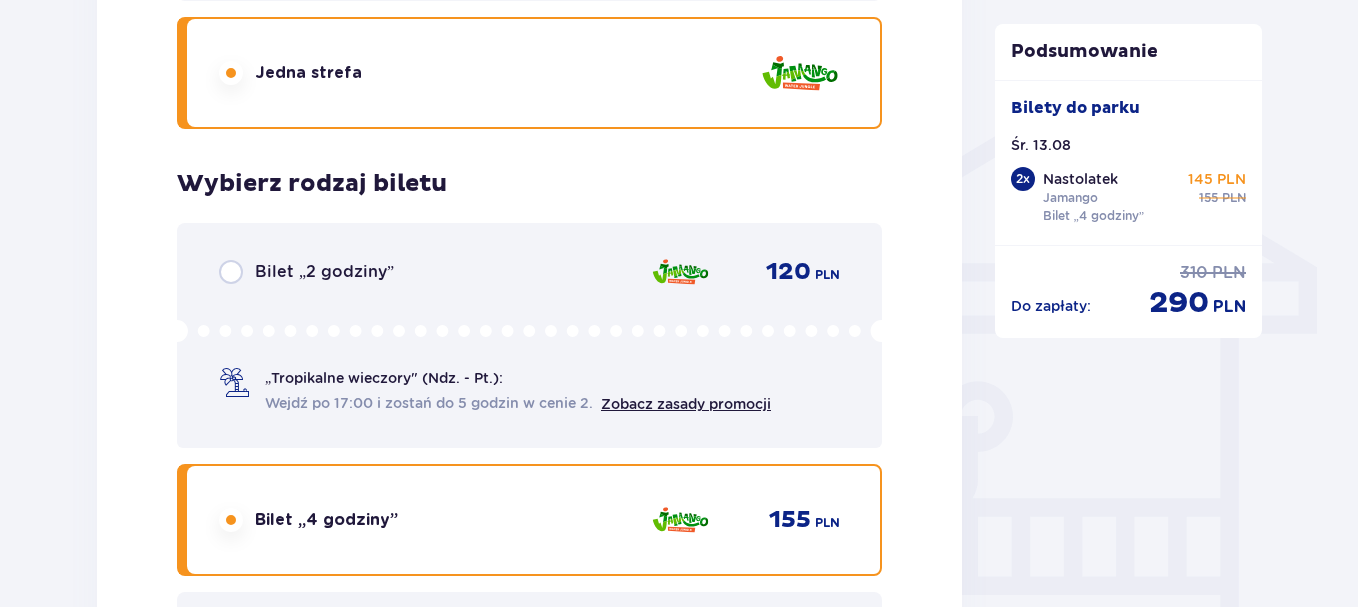 click on "Bilet „2 godziny” 120 PLN „Tropikalne wieczory" (Ndz. - Pt.): Wejdź po 17:00 i zostań do 5 godzin w cenie 2. Zobacz zasady promocji" at bounding box center [529, 335] 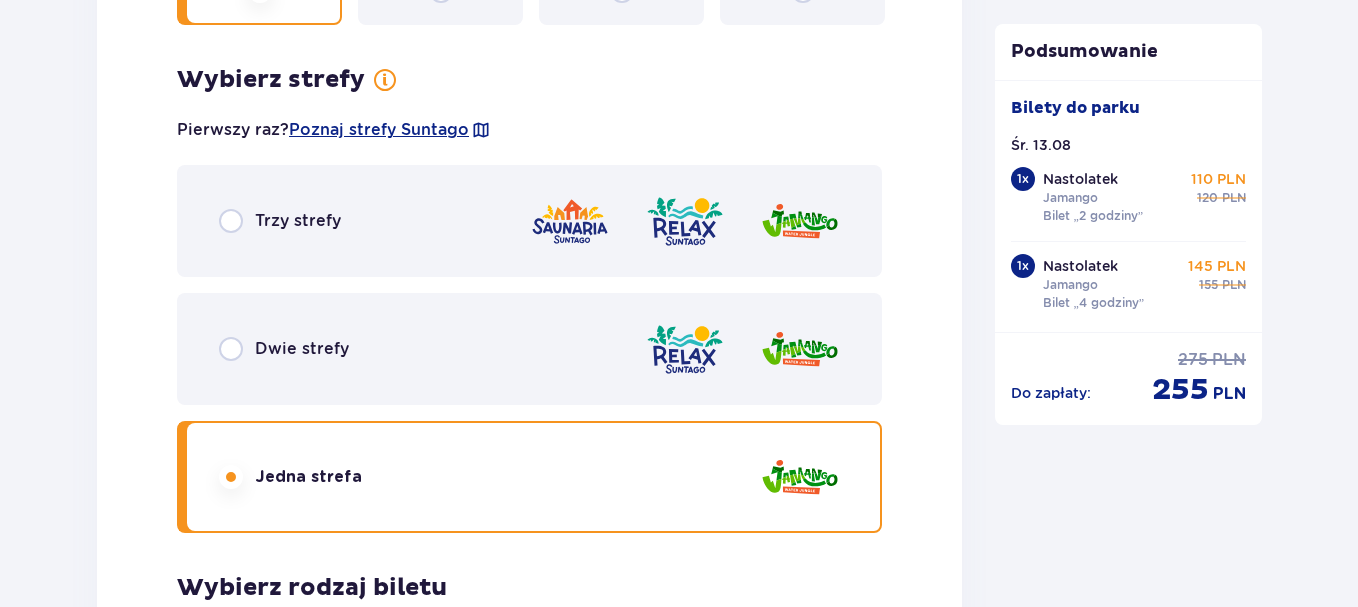 scroll, scrollTop: 3703, scrollLeft: 0, axis: vertical 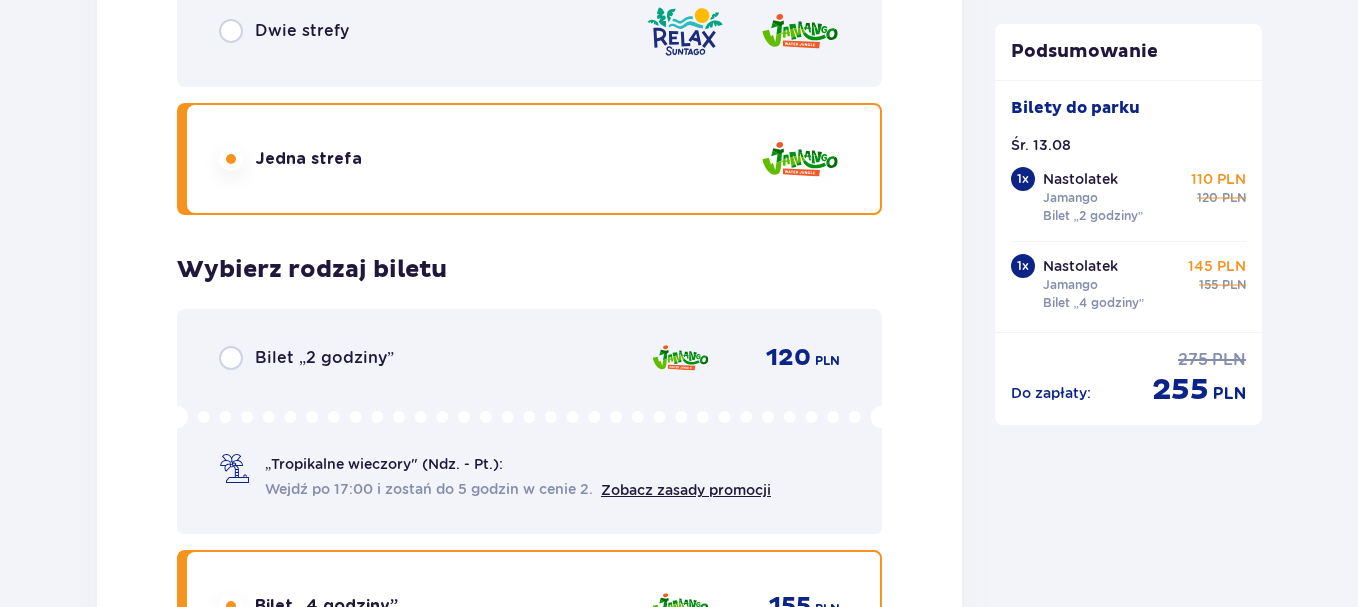 click on "Bilet „2 godziny” 120 PLN" at bounding box center (529, 358) 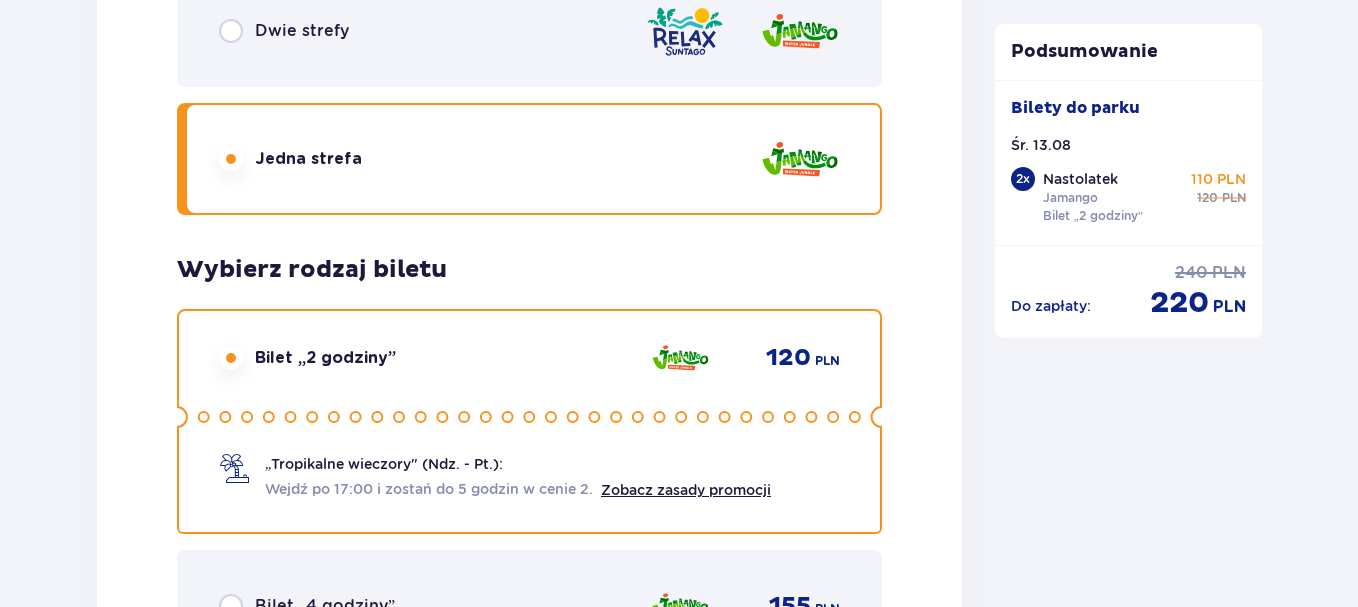 scroll, scrollTop: 3703, scrollLeft: 0, axis: vertical 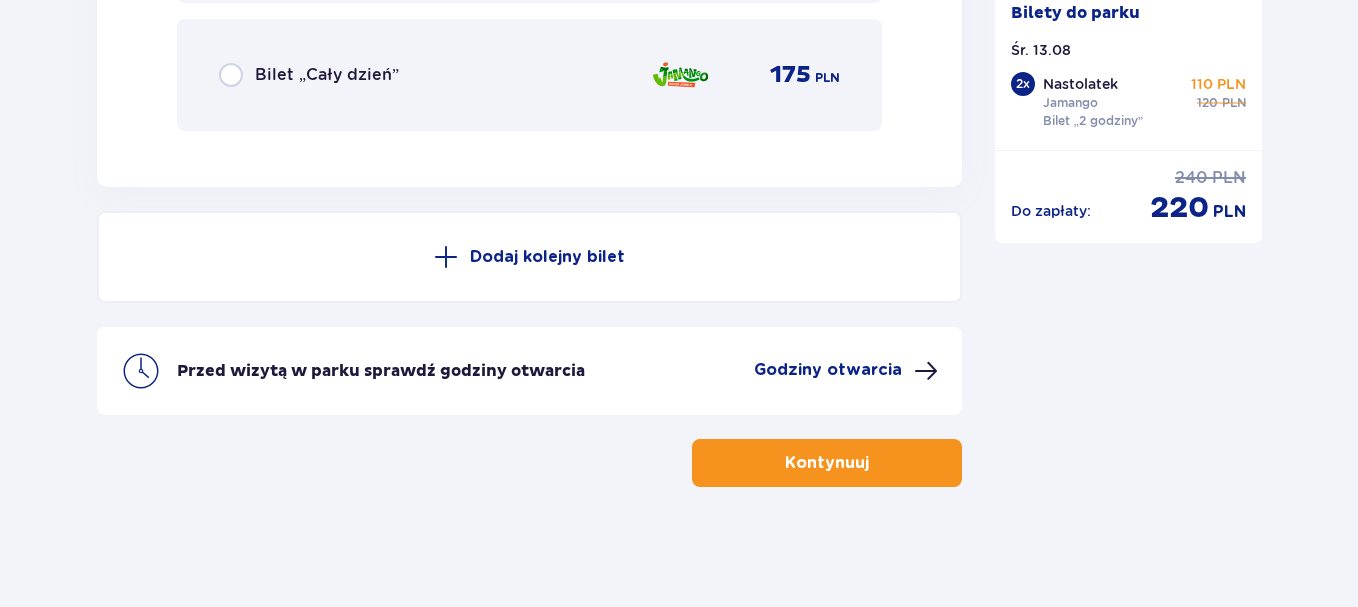 click on "Kontynuuj" at bounding box center (827, 463) 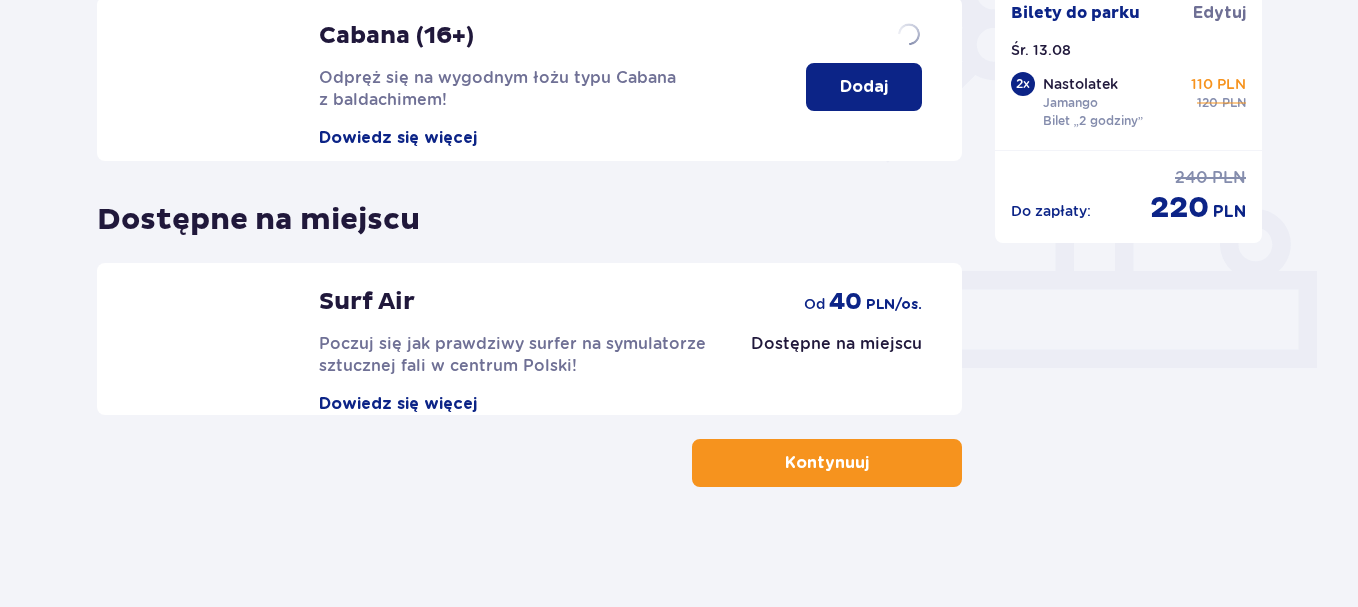 scroll, scrollTop: 0, scrollLeft: 0, axis: both 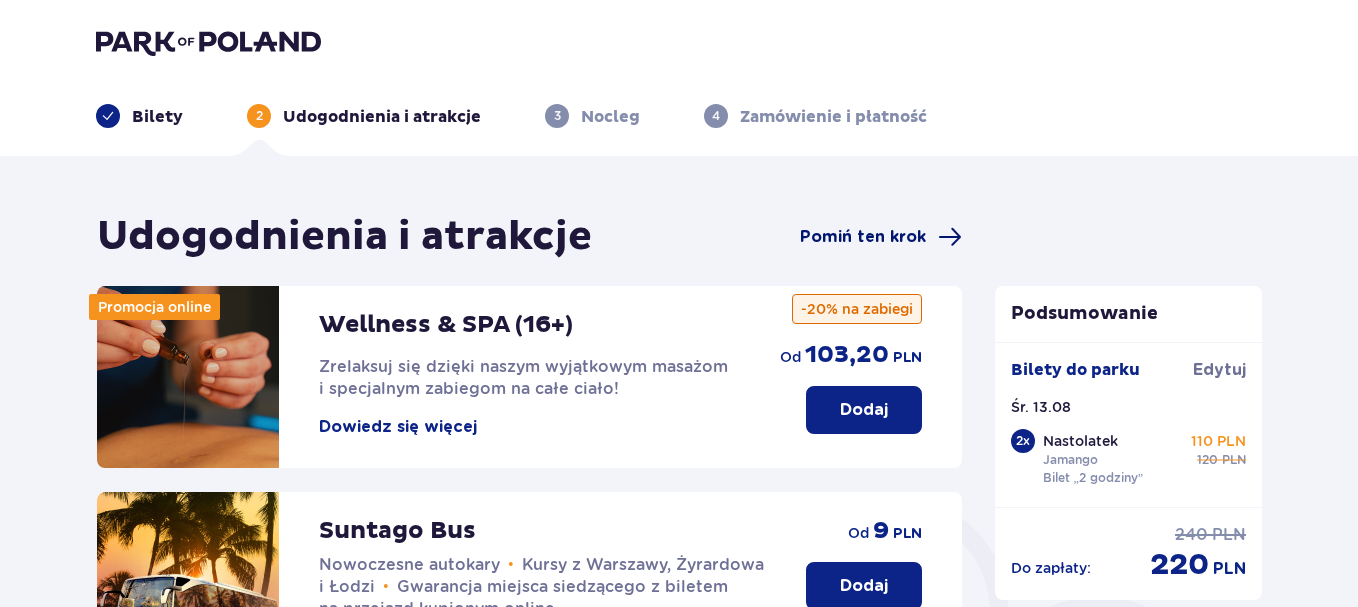 click on "Pomiń ten krok" at bounding box center [863, 237] 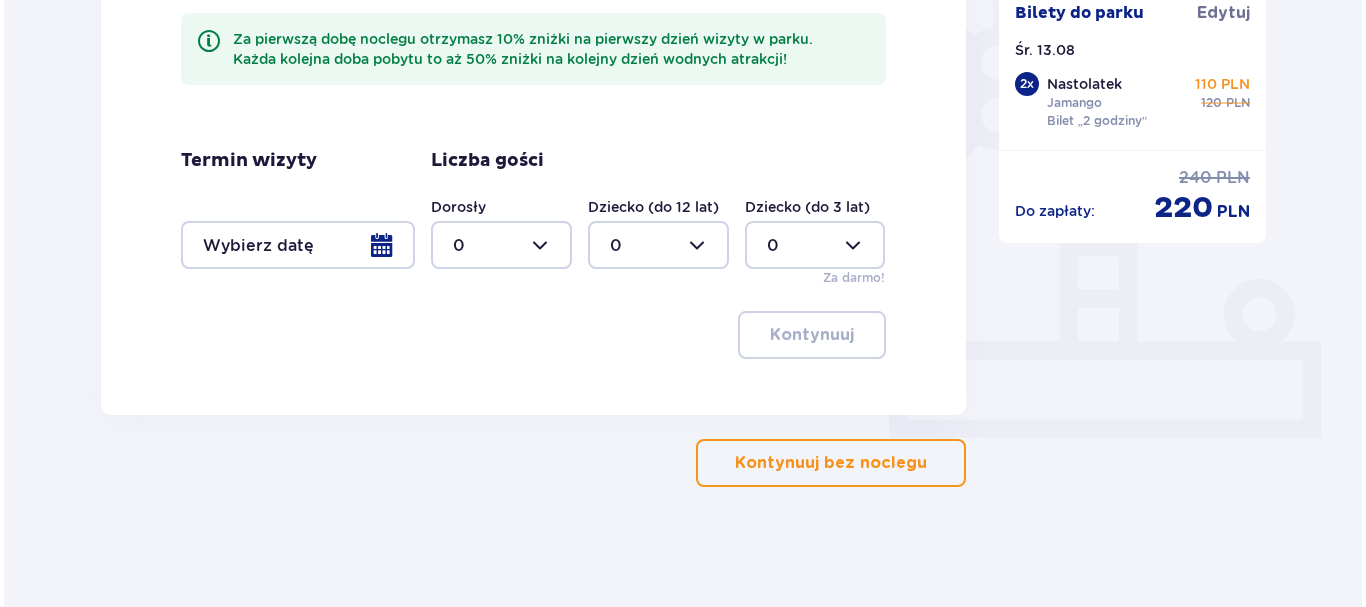 scroll, scrollTop: 532, scrollLeft: 0, axis: vertical 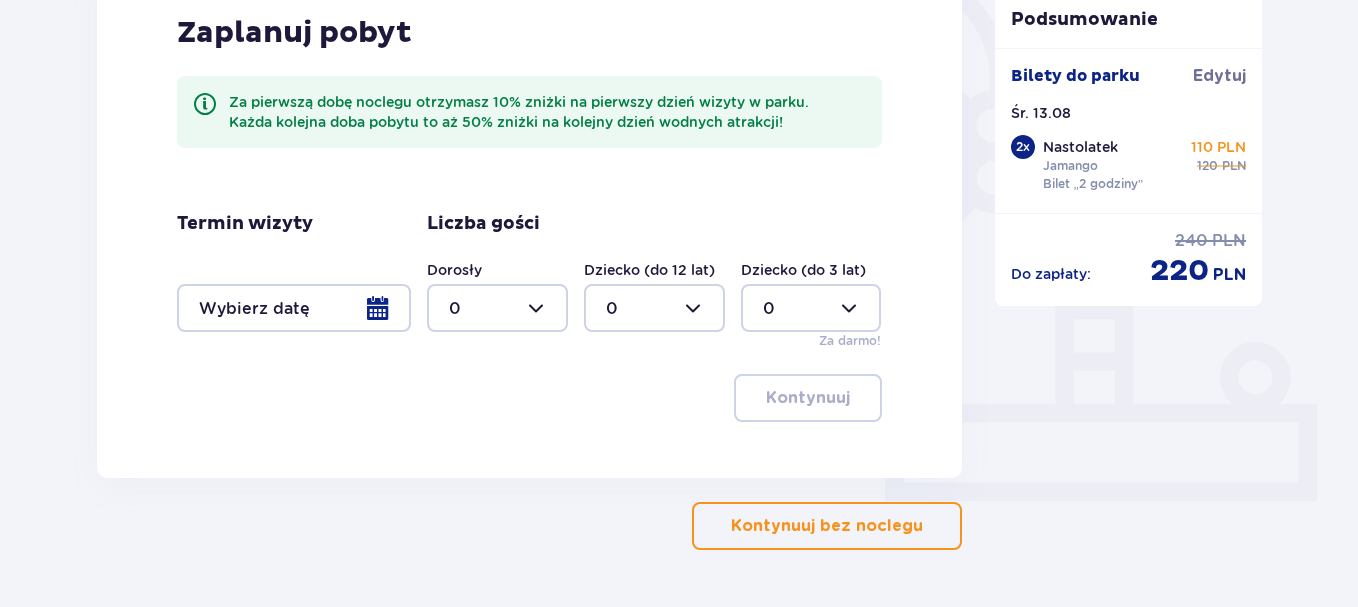 click at bounding box center [497, 308] 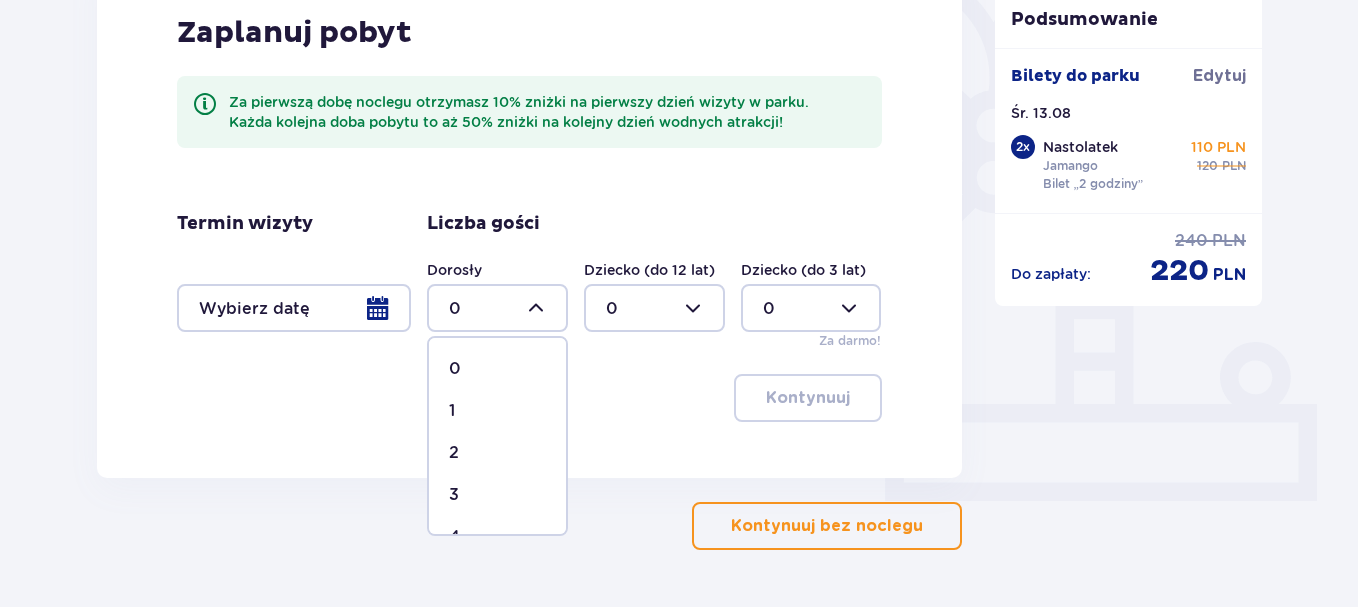 click on "2" at bounding box center [497, 453] 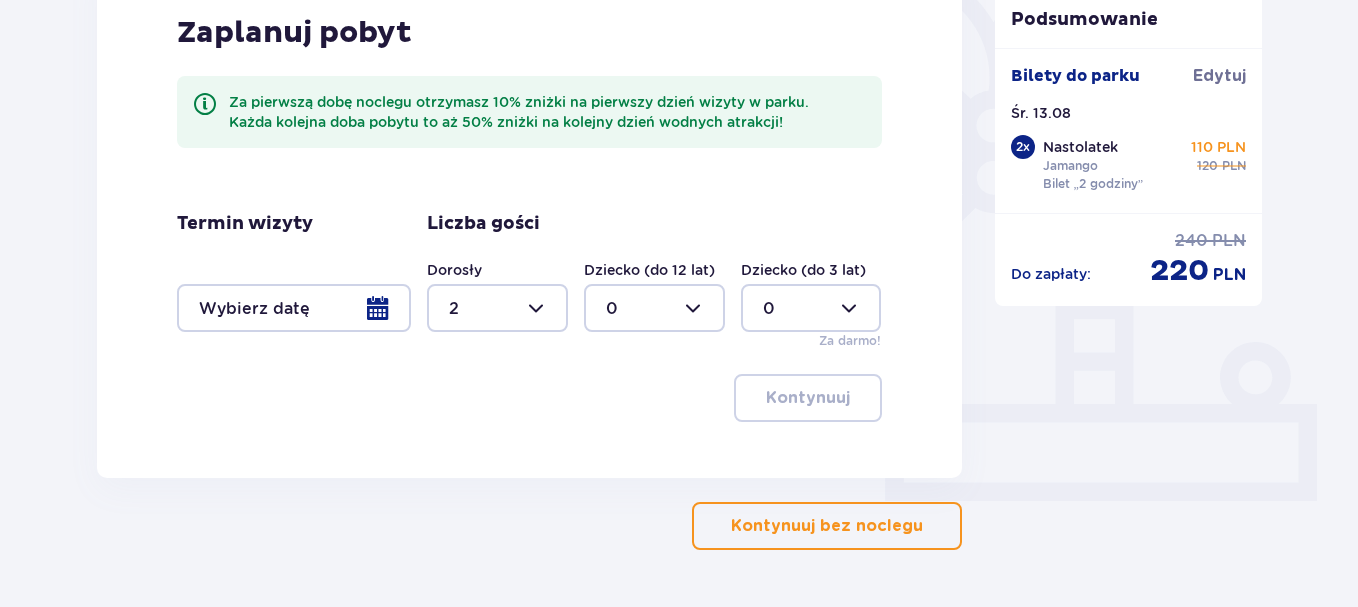 click at bounding box center (294, 308) 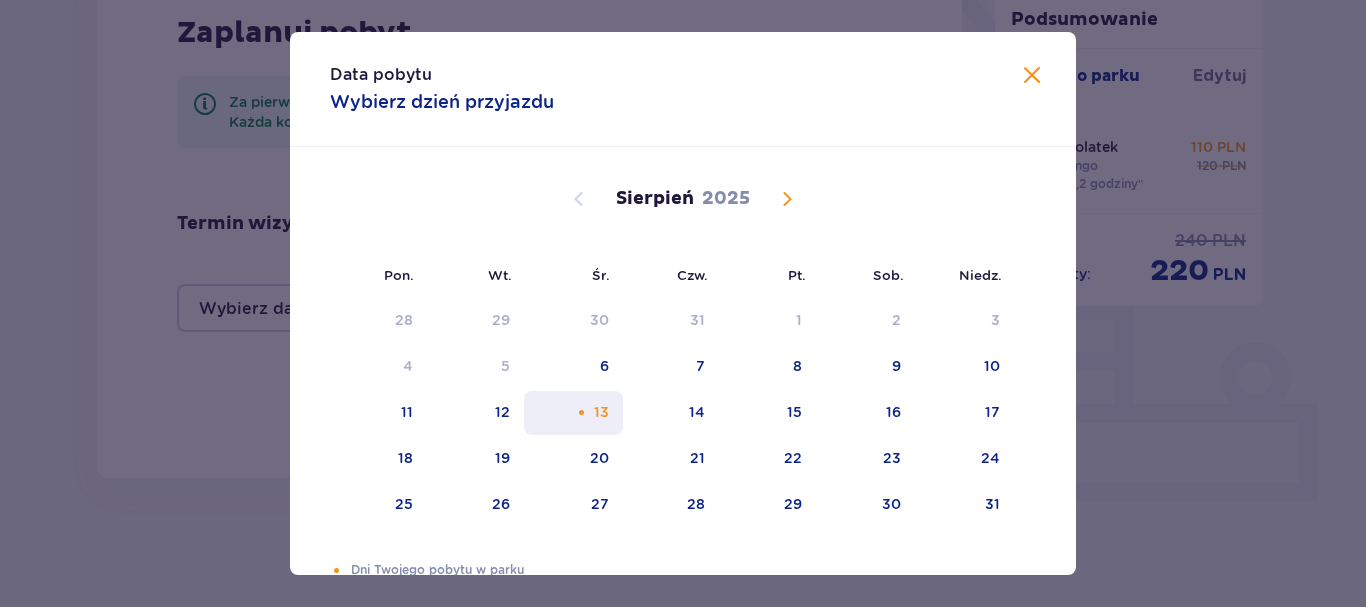 click on "13" at bounding box center [601, 412] 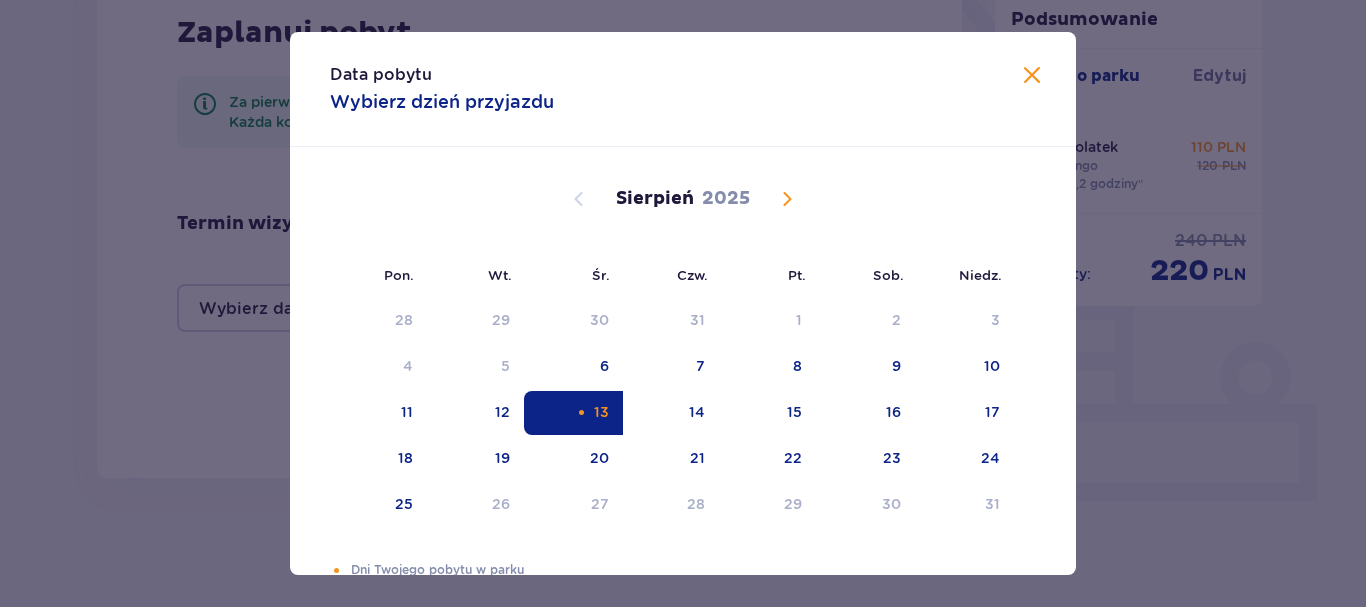click at bounding box center (1032, 76) 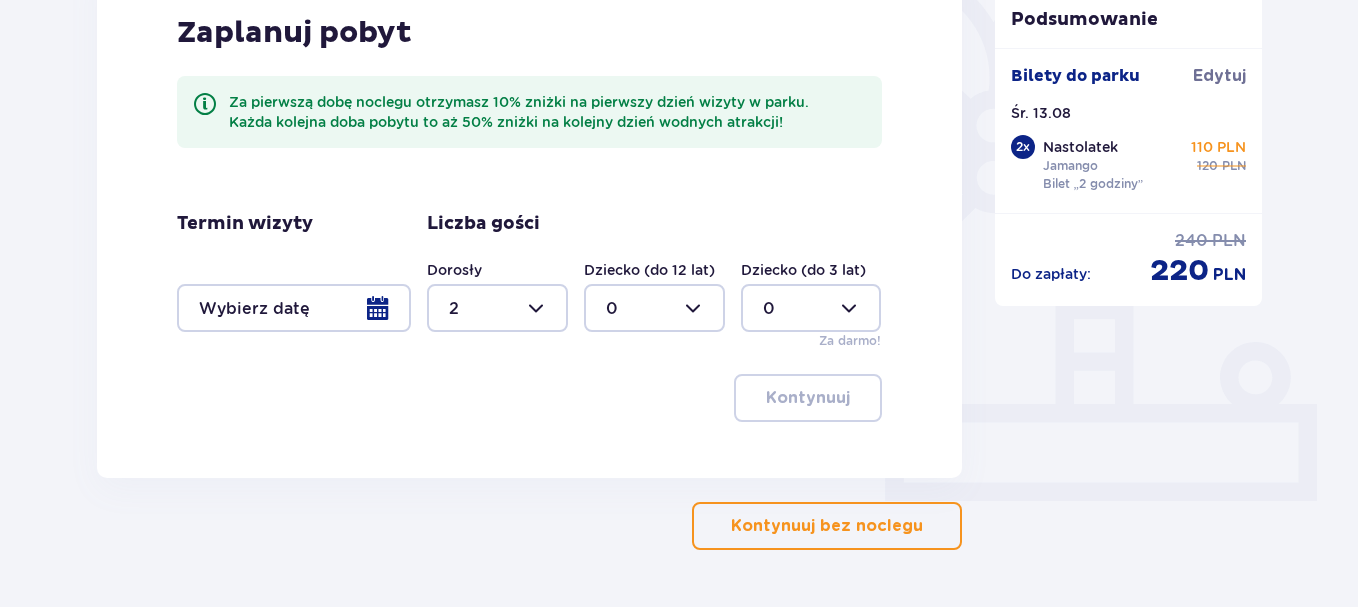 click at bounding box center (294, 308) 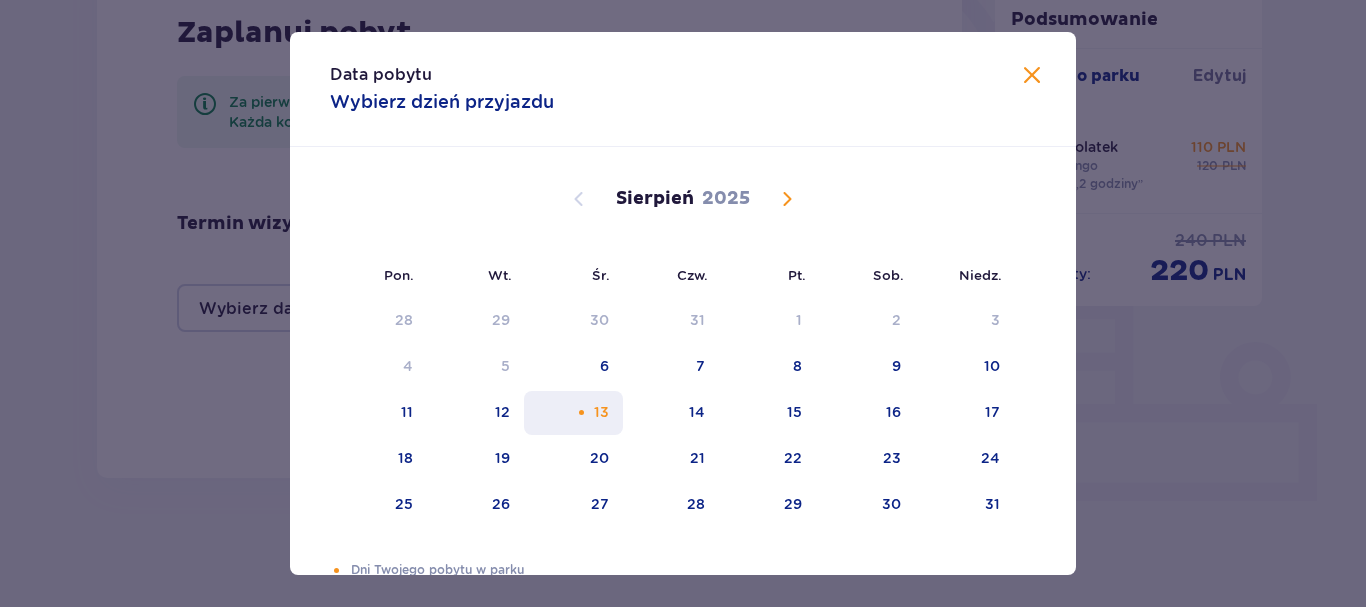 click on "13" at bounding box center (573, 413) 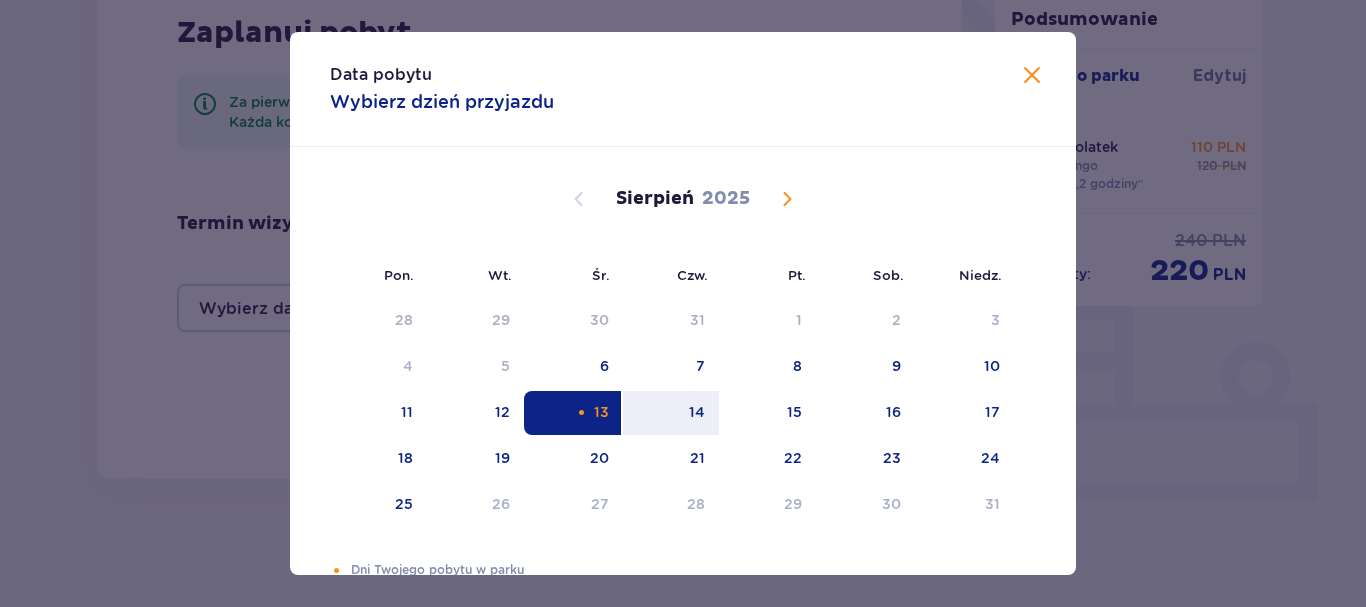 click on "13" at bounding box center [573, 413] 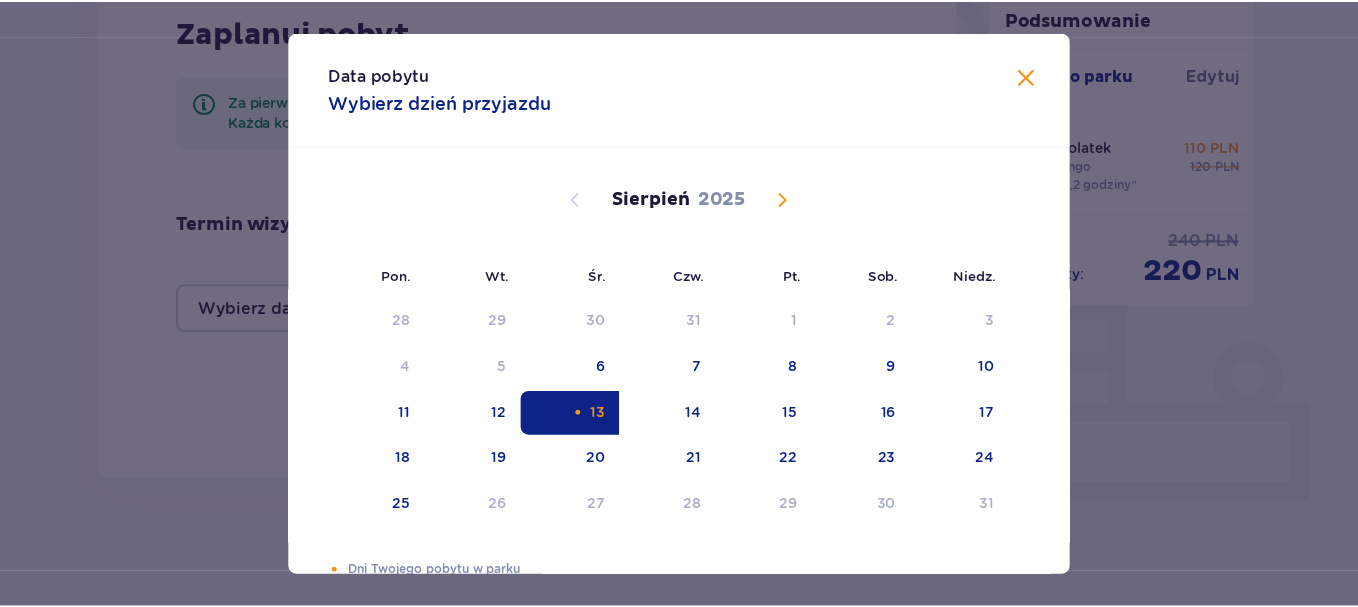 scroll, scrollTop: 44, scrollLeft: 0, axis: vertical 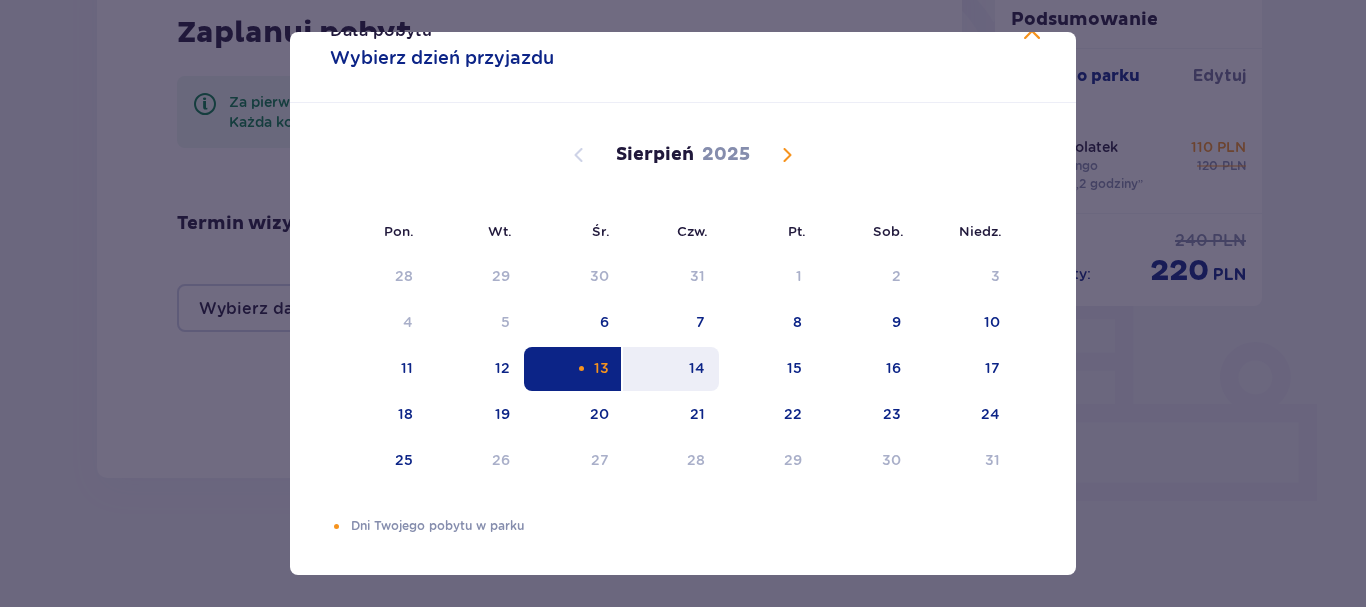 click on "14" at bounding box center (671, 369) 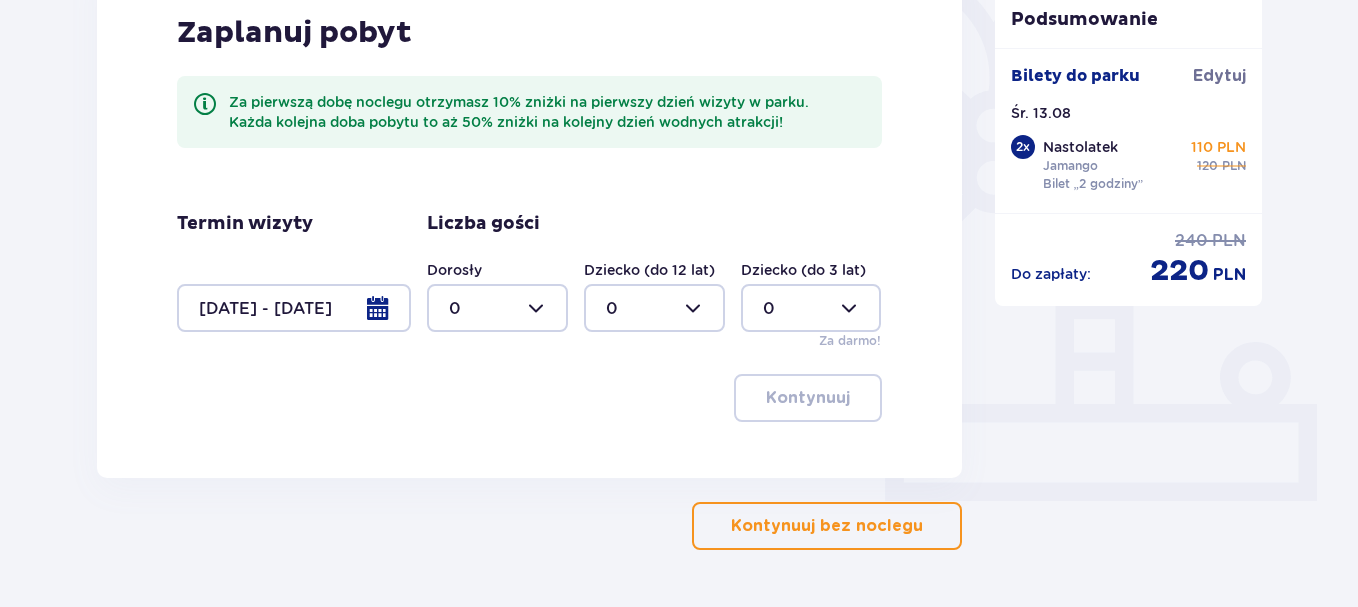 click at bounding box center (497, 308) 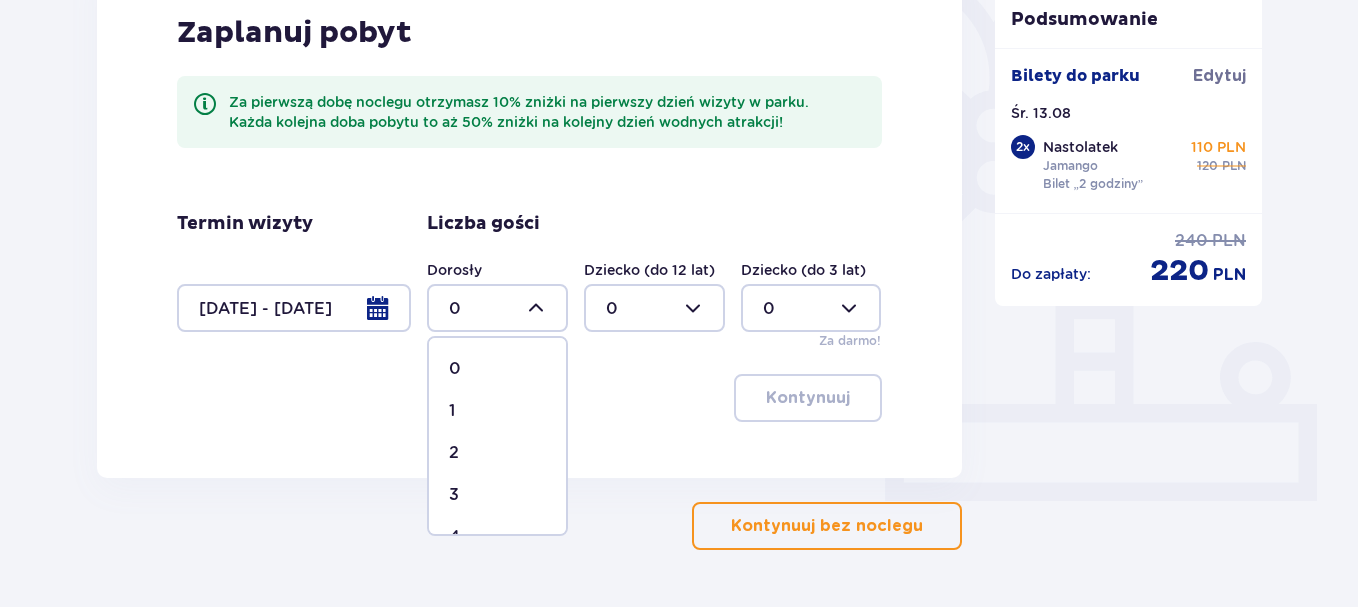 click on "2" at bounding box center [454, 453] 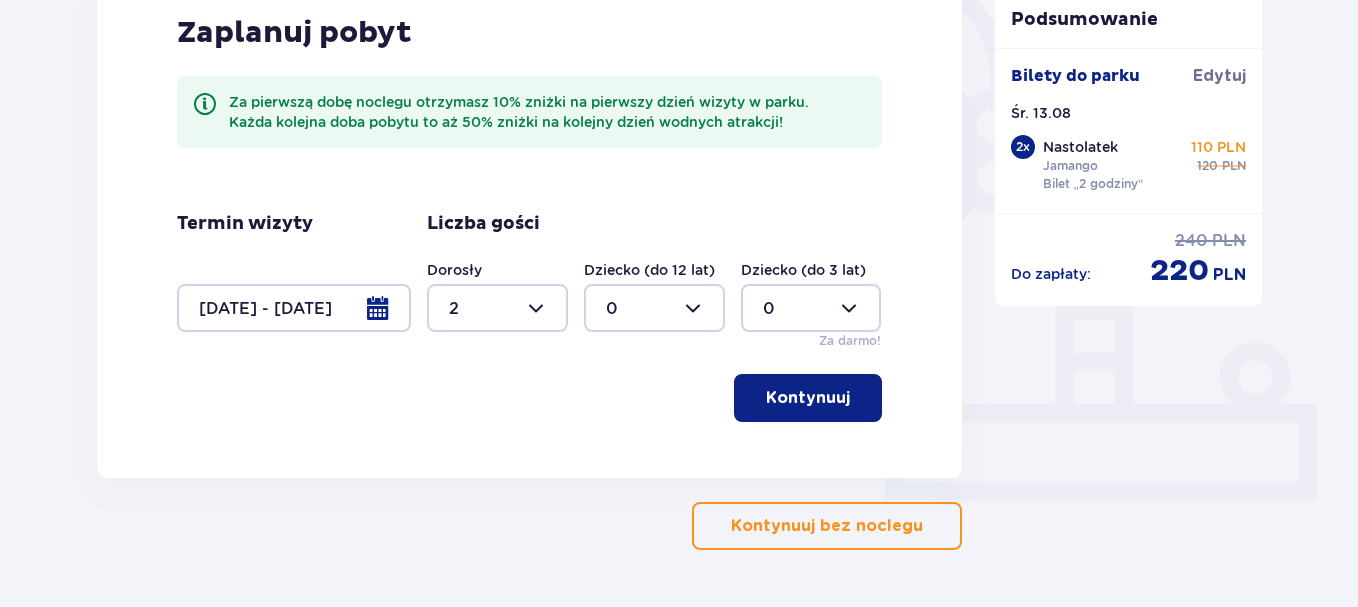 click on "Kontynuuj" at bounding box center [808, 398] 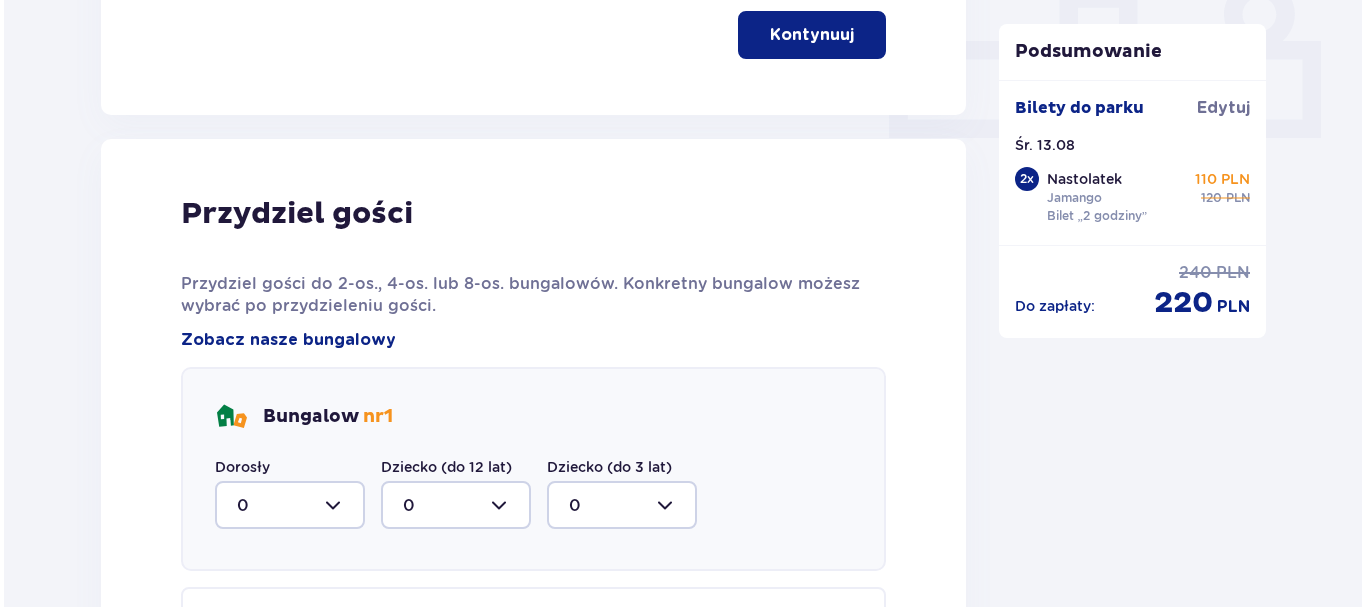 scroll, scrollTop: 1097, scrollLeft: 0, axis: vertical 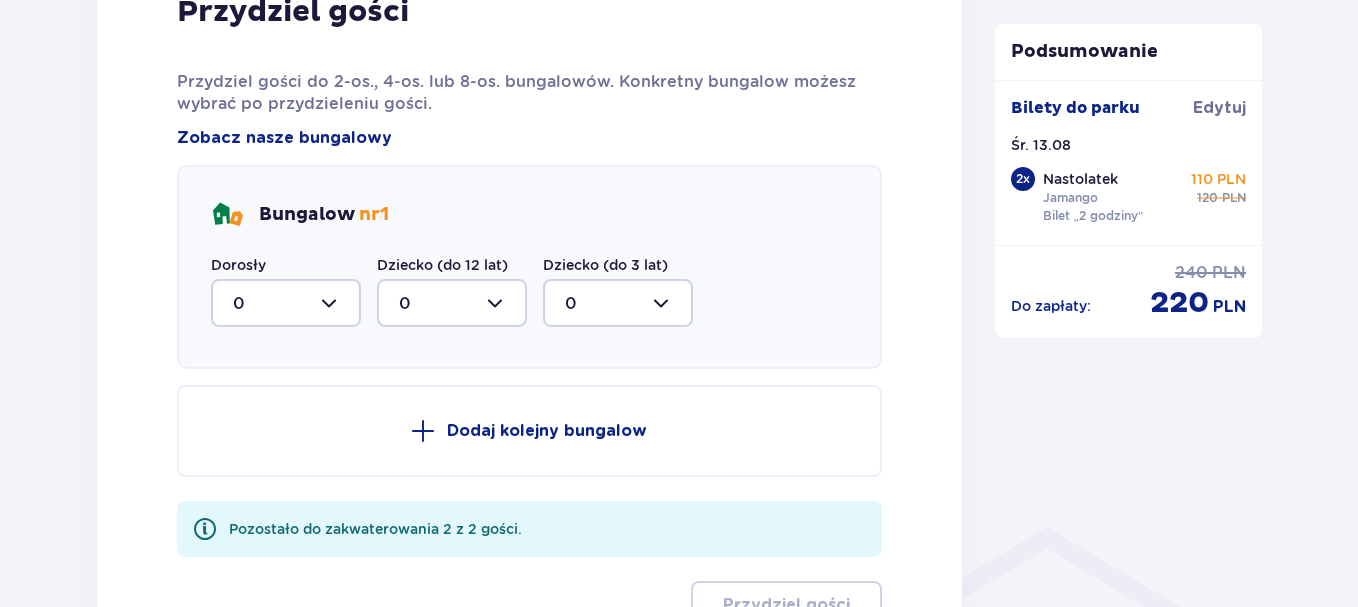 click at bounding box center (286, 303) 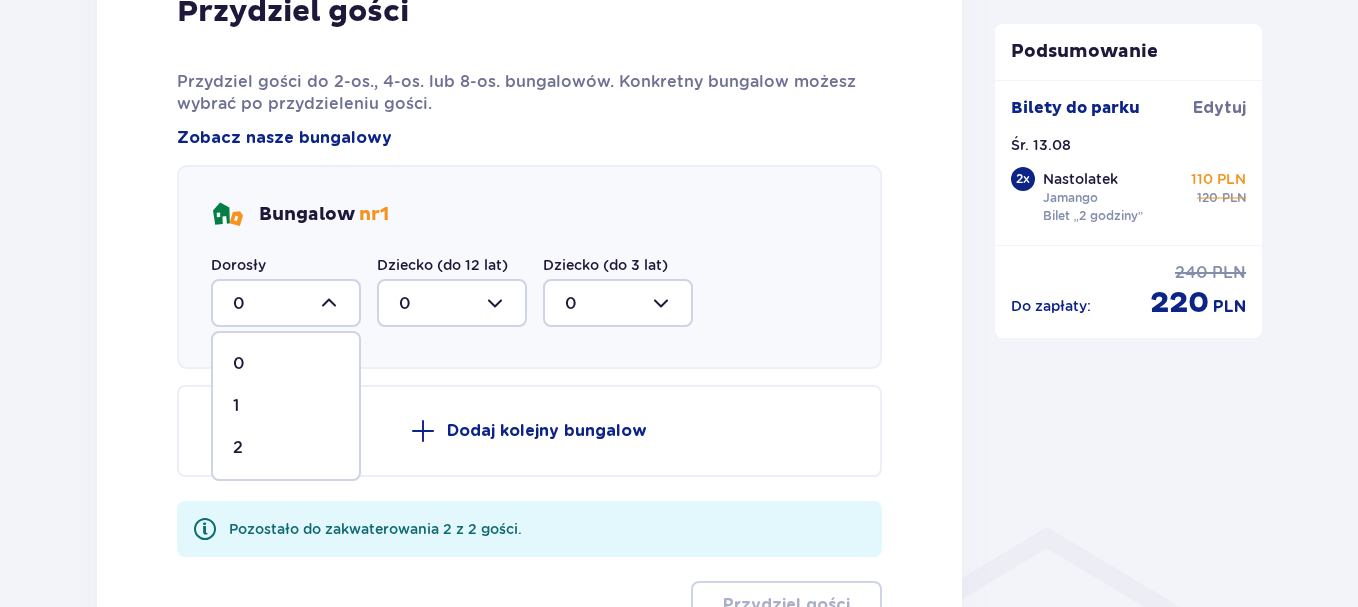 click on "2" at bounding box center (286, 448) 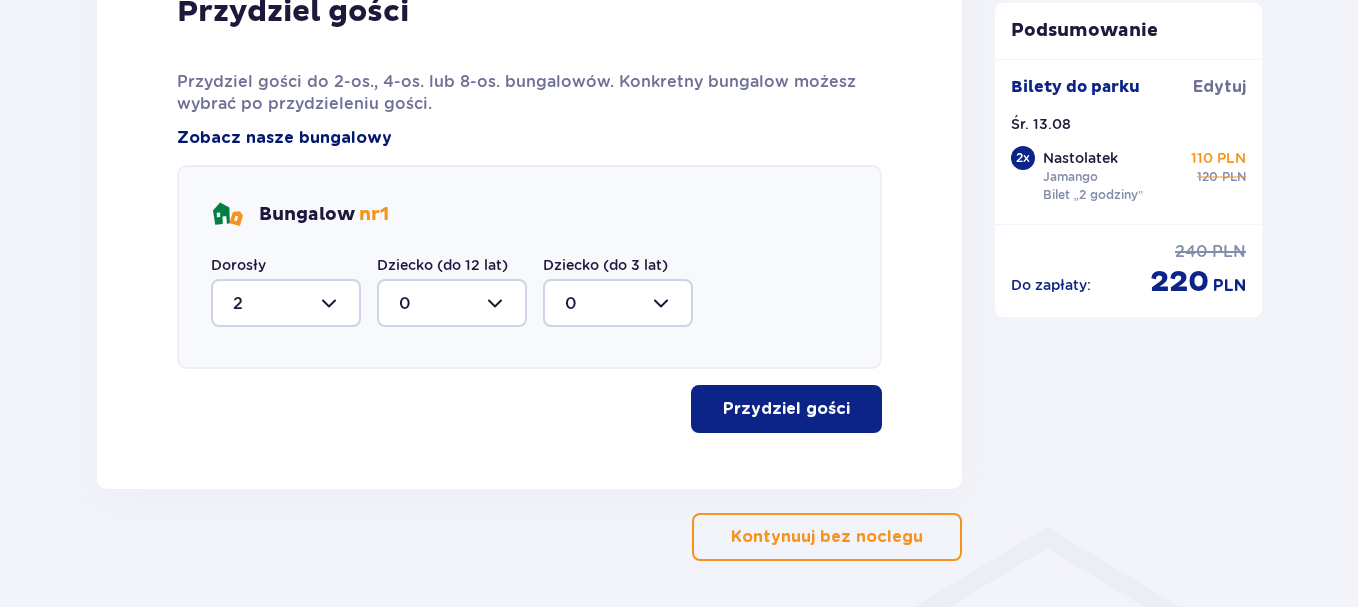 click on "Zobacz nasze bungalowy" at bounding box center [284, 138] 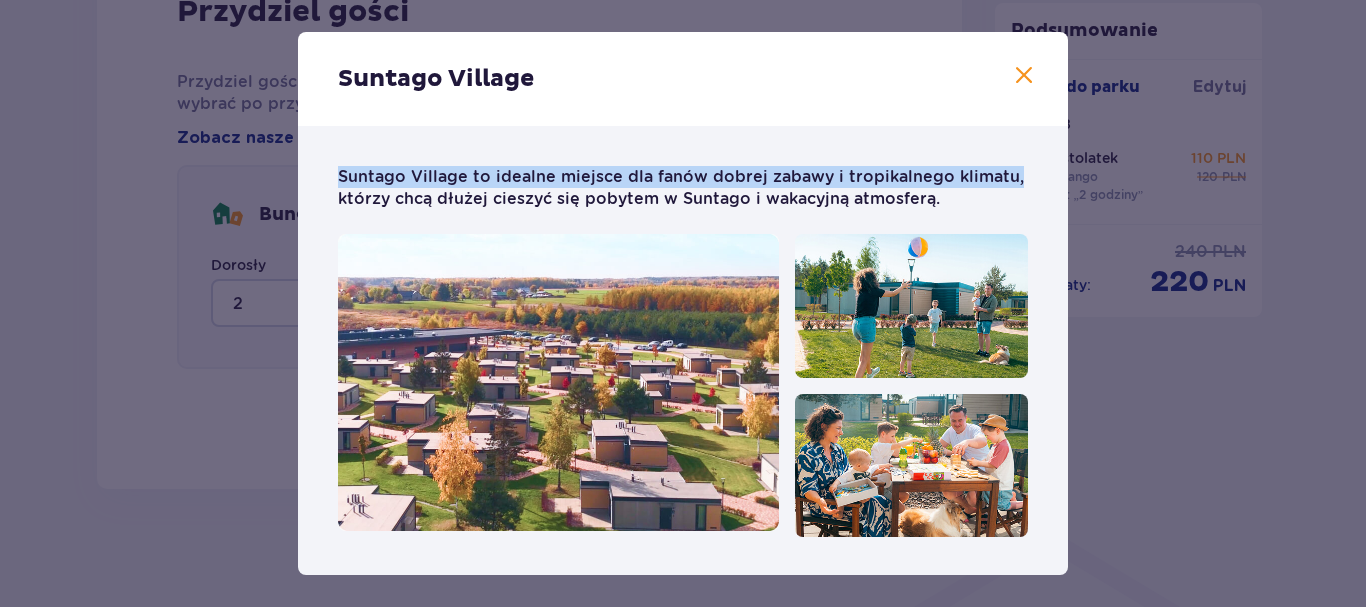 drag, startPoint x: 1068, startPoint y: 111, endPoint x: 1071, endPoint y: 180, distance: 69.065186 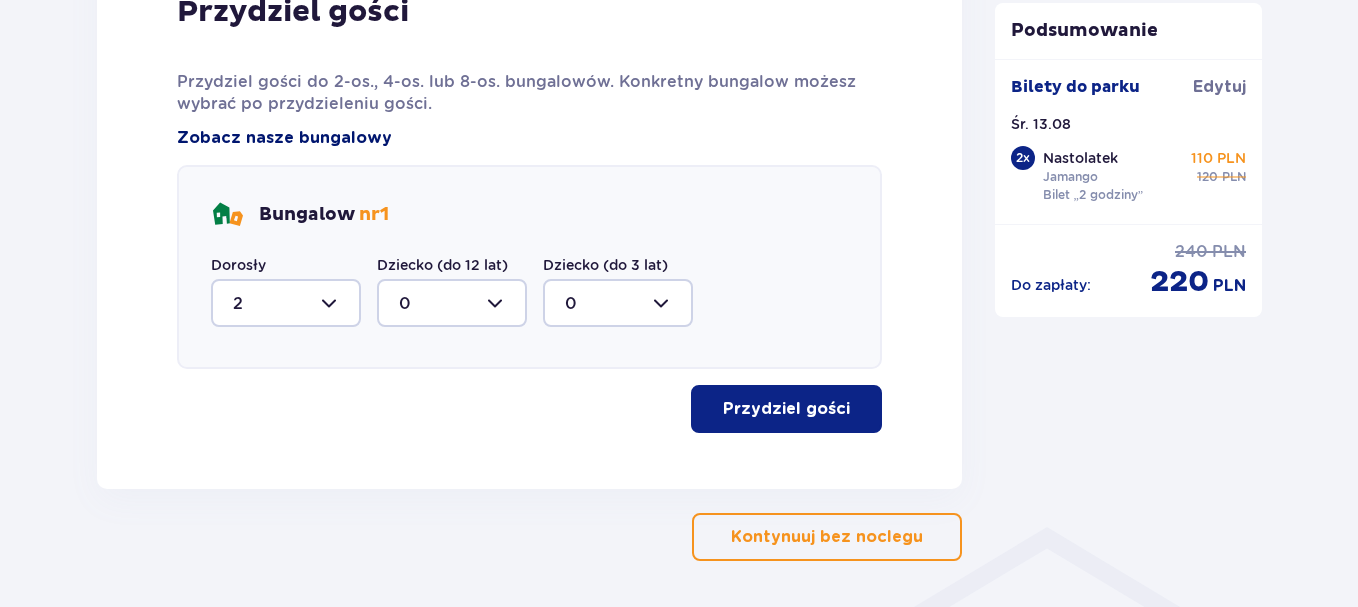 click on "Zobacz nasze bungalowy" at bounding box center (284, 138) 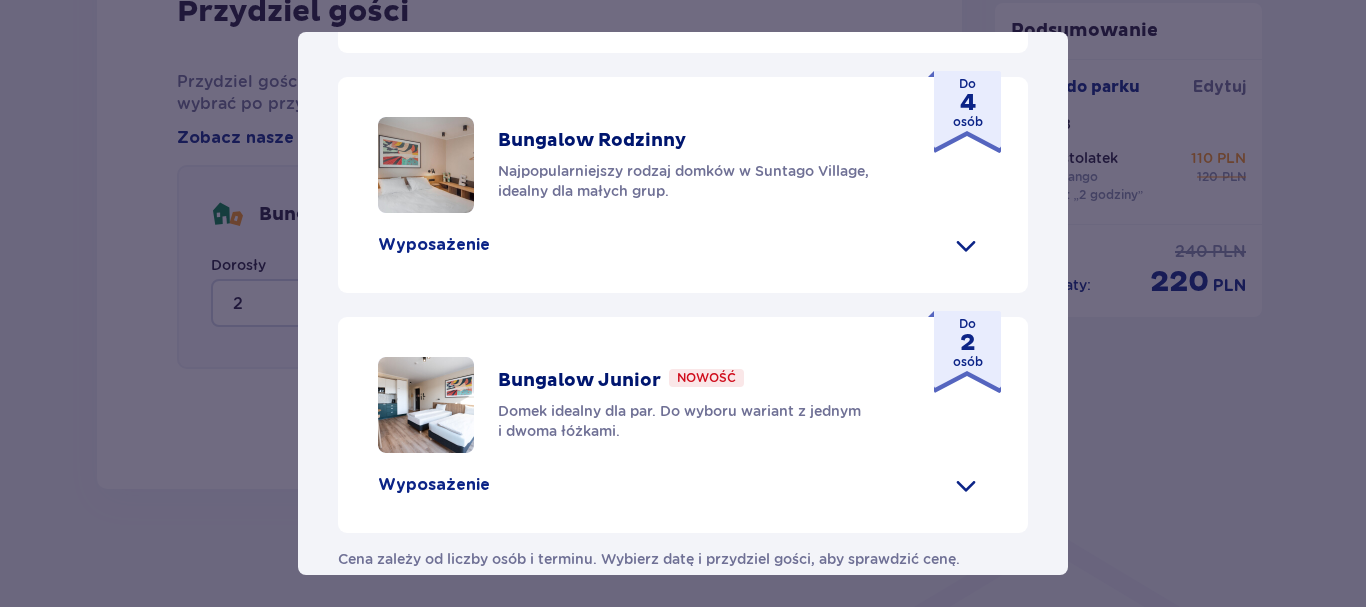 scroll, scrollTop: 1124, scrollLeft: 0, axis: vertical 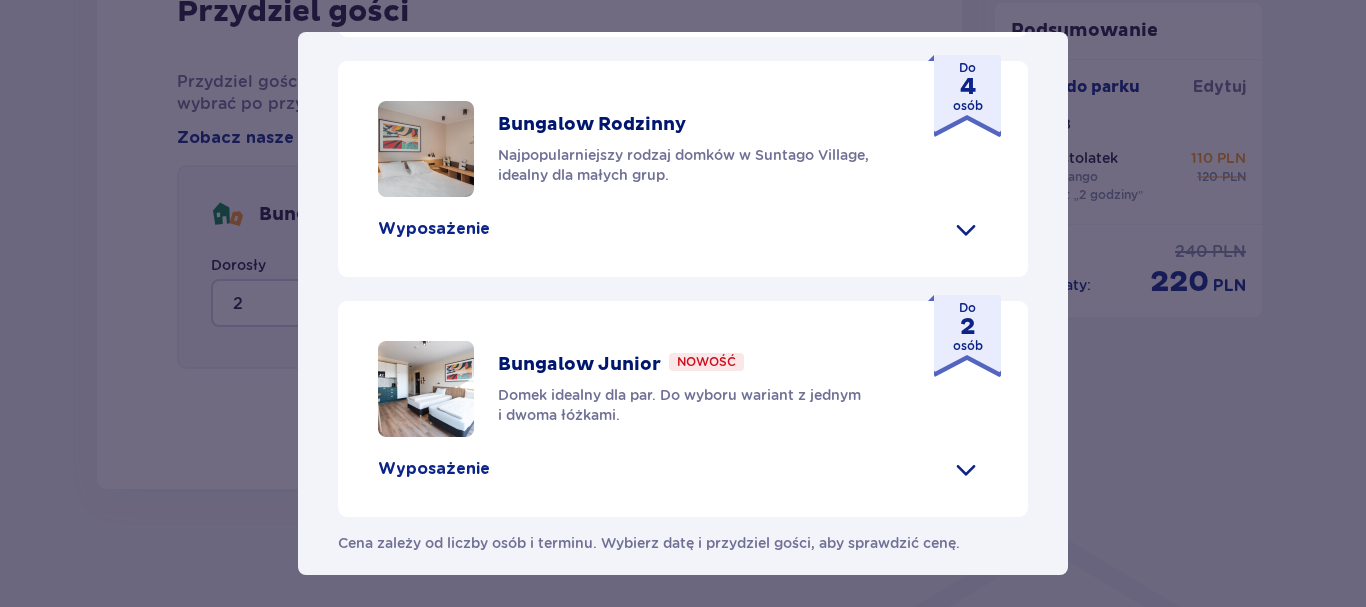 click at bounding box center (966, 469) 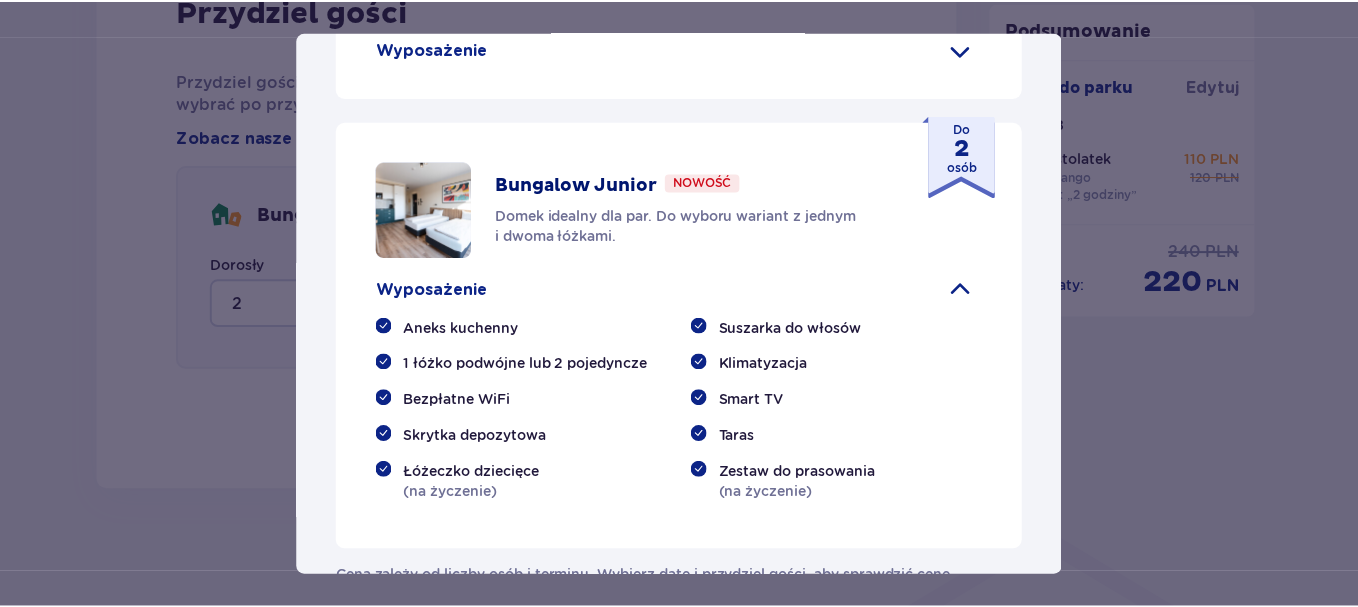 scroll, scrollTop: 1348, scrollLeft: 0, axis: vertical 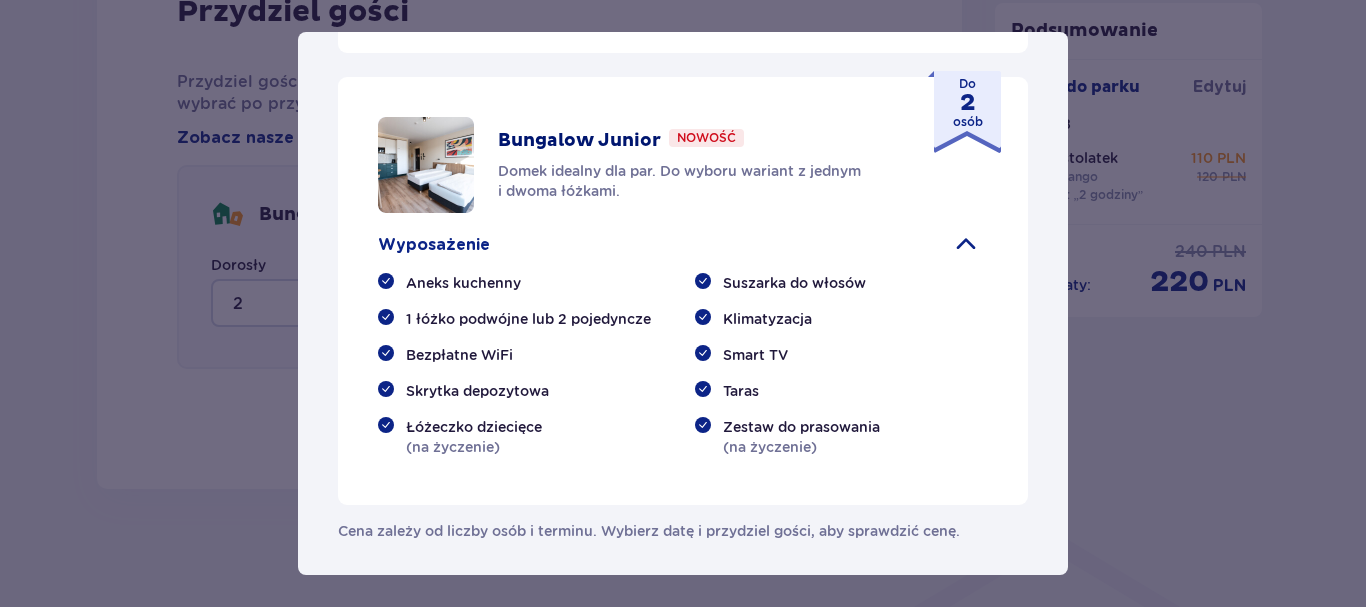 click on "Suntago Village Suntago Village to idealne miejsce dla fanów dobrej zabawy i tropikalnego klimatu, którzy chcą dłużej cieszyć się pobytem w Suntago i wakacyjną atmosferą. Udogodnienia Sklep ze świeżymi produktami i gotowymi posiłkami   Atrakcje parku wodnego   (dodatkowo płatne) Ekologiczny bus do i z parku Suntago   Płatny wynajem rowerów   Wspólna strefa na ognisko i grilla   Obiekt przyjazny zwierzętom   Plac zabaw   Dzieci do 3 lat za darmo   (na życzenie dodatkowe łóżeczko) Nasze bungalowy Grand Villa Nowość Szukasz standardu premium? W Grand Villi znajdziesz kominek, taras i wannę z hydromasażem. Do  8  osób Wyposażenie Aneks kuchenny   2 sypialnie z podwójnym łóżkiem   1 sypialnia z 2 pojedynczymi łóżkami   Rozkładana sofa   Skrytka depozytowa   Bezpłatne WiFi   Łóżeczko dziecięce   (na życzenie) Suszarka do włosów   Klimatyzacja   2x Smart TV   Kapcie hotelowe   Zestaw do prasowania   (na życzenie) Szlafrok   (na życzenie) Wanna z hydromasażem   Kominek" at bounding box center (683, 303) 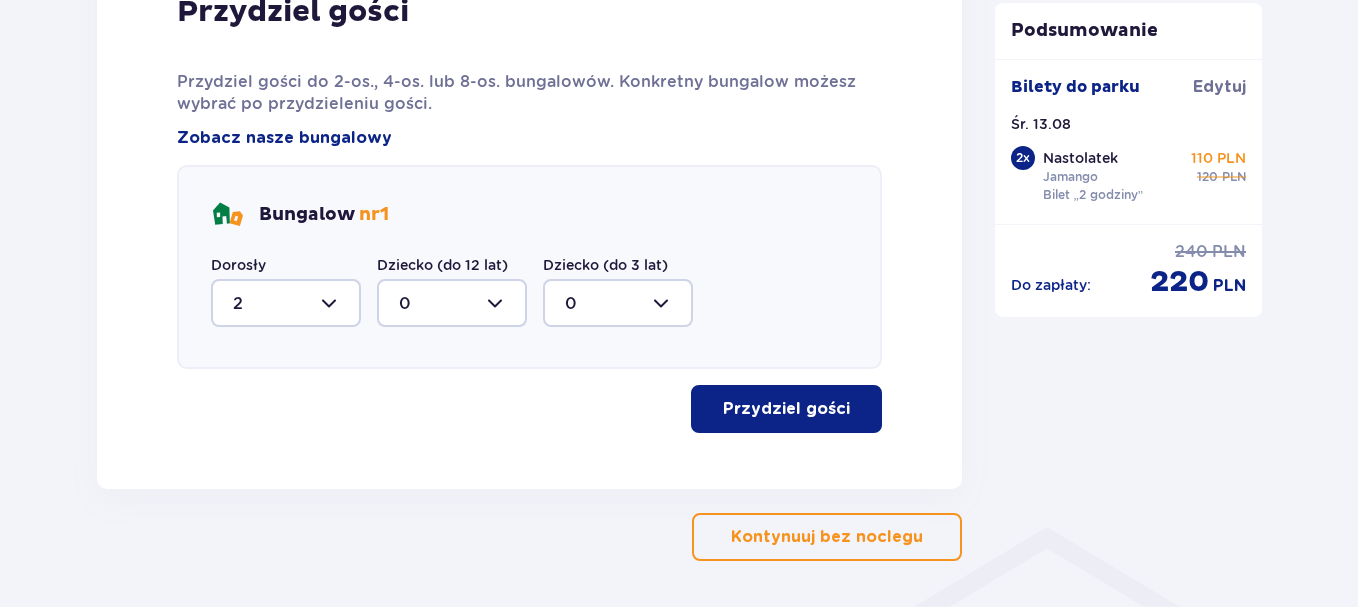 click on "Przydziel gości" at bounding box center [786, 409] 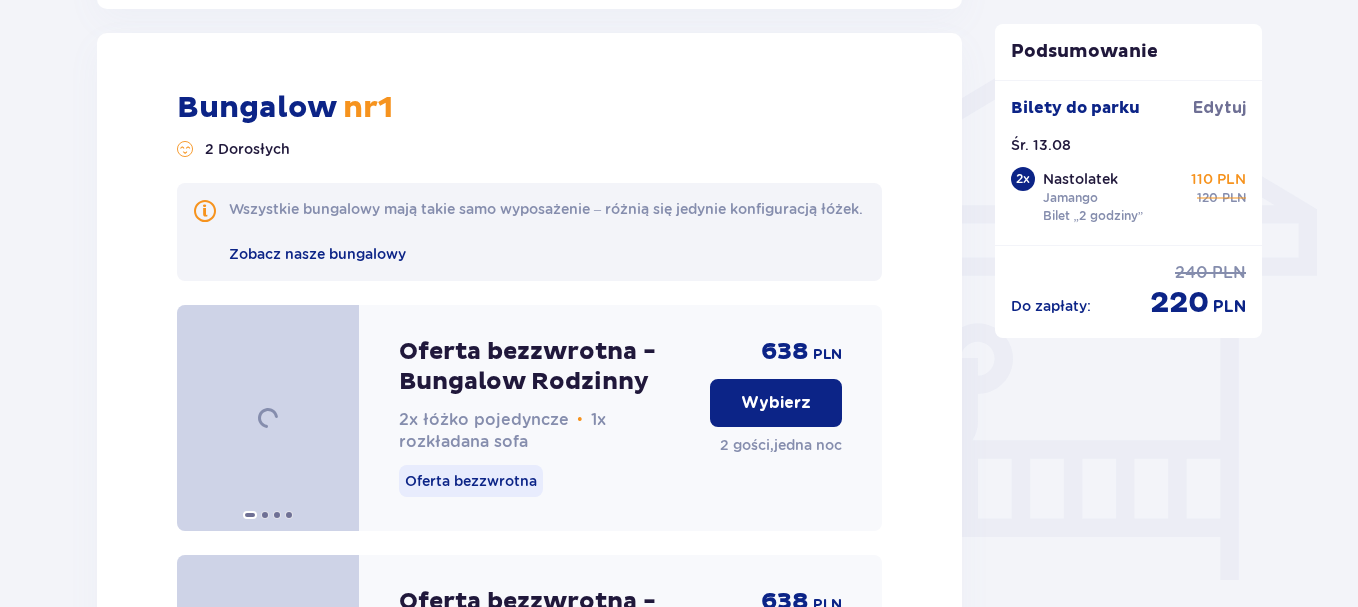 scroll, scrollTop: 1586, scrollLeft: 0, axis: vertical 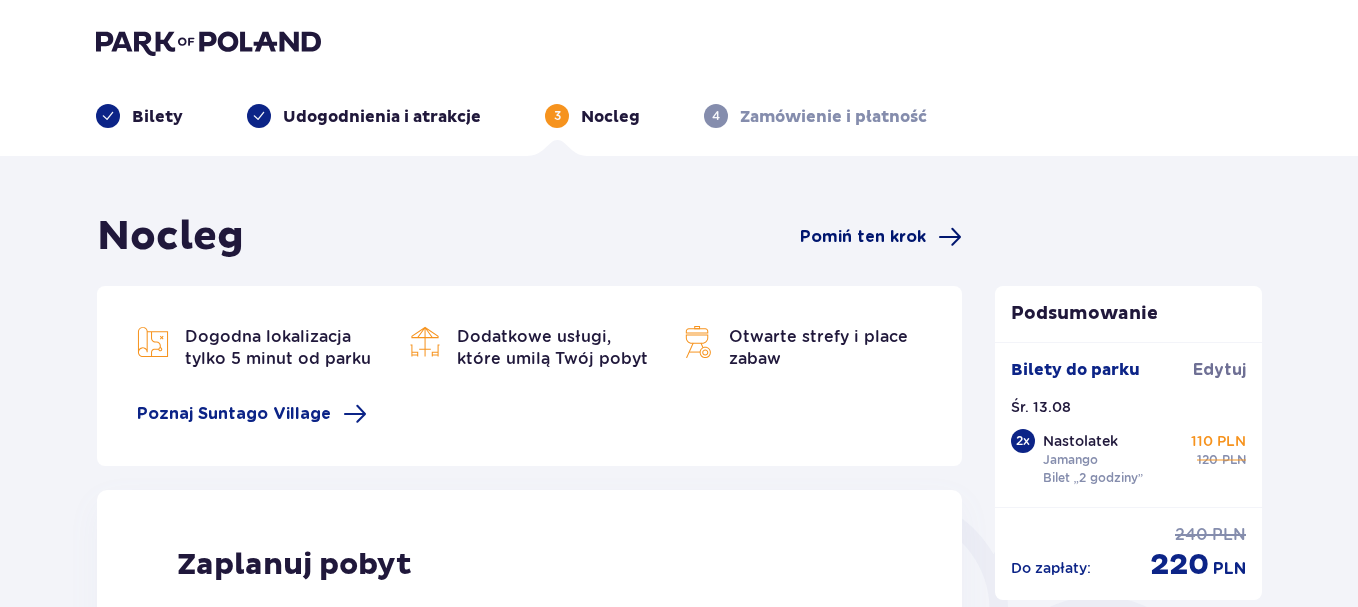 click on "Pomiń ten krok" at bounding box center [863, 237] 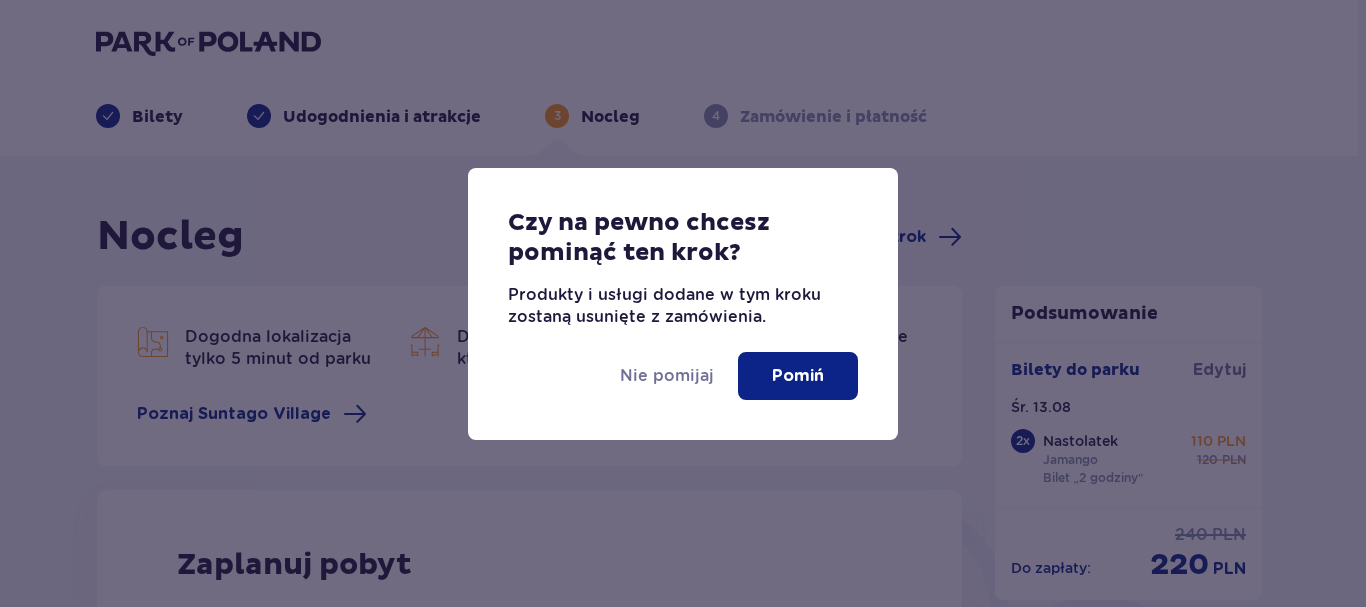 click on "Pomiń" at bounding box center (798, 376) 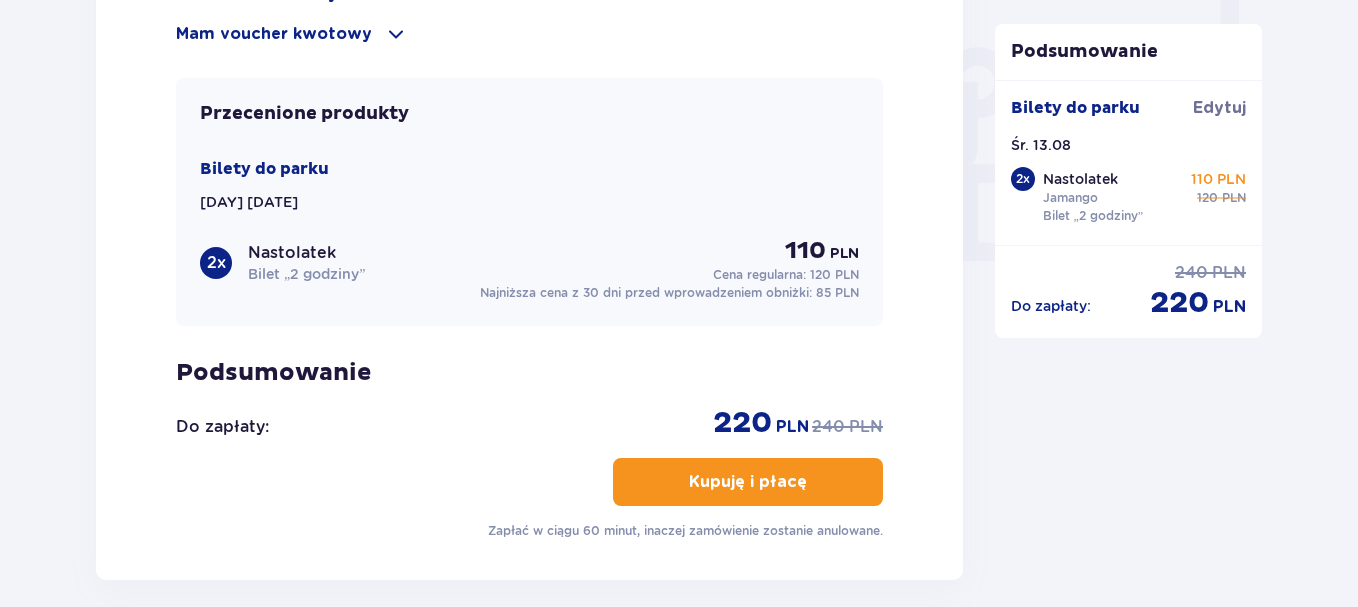 scroll, scrollTop: 1858, scrollLeft: 0, axis: vertical 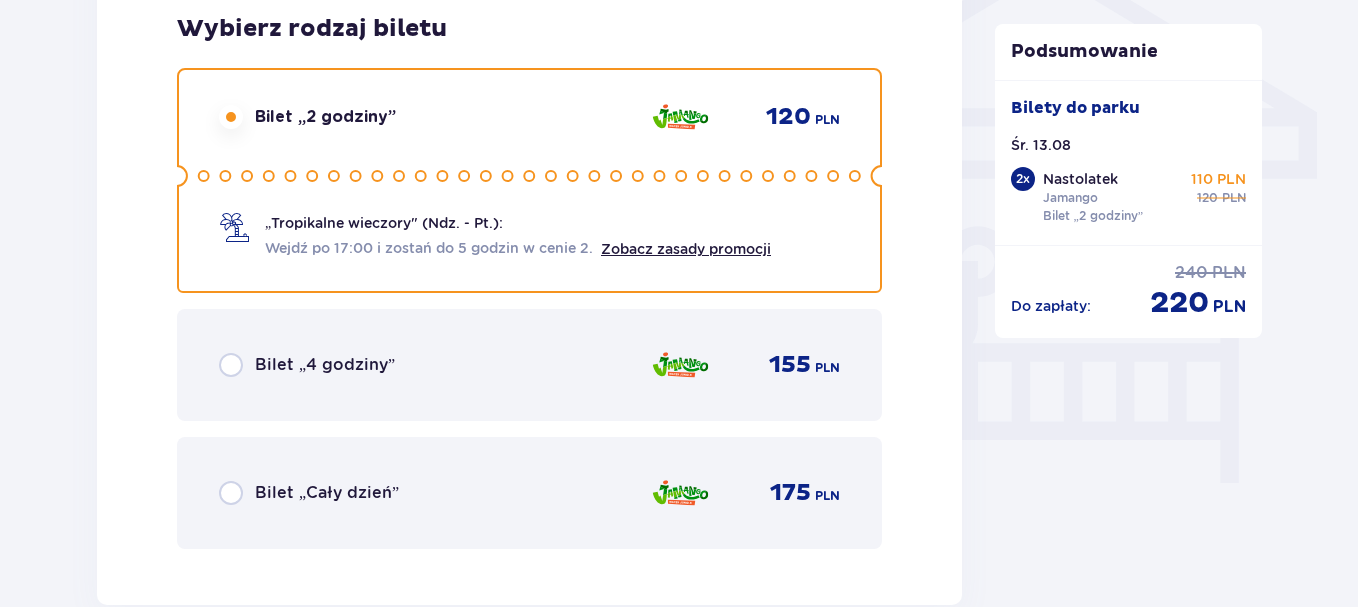 click on "Bilet „4 godziny” 155 PLN" at bounding box center [529, 365] 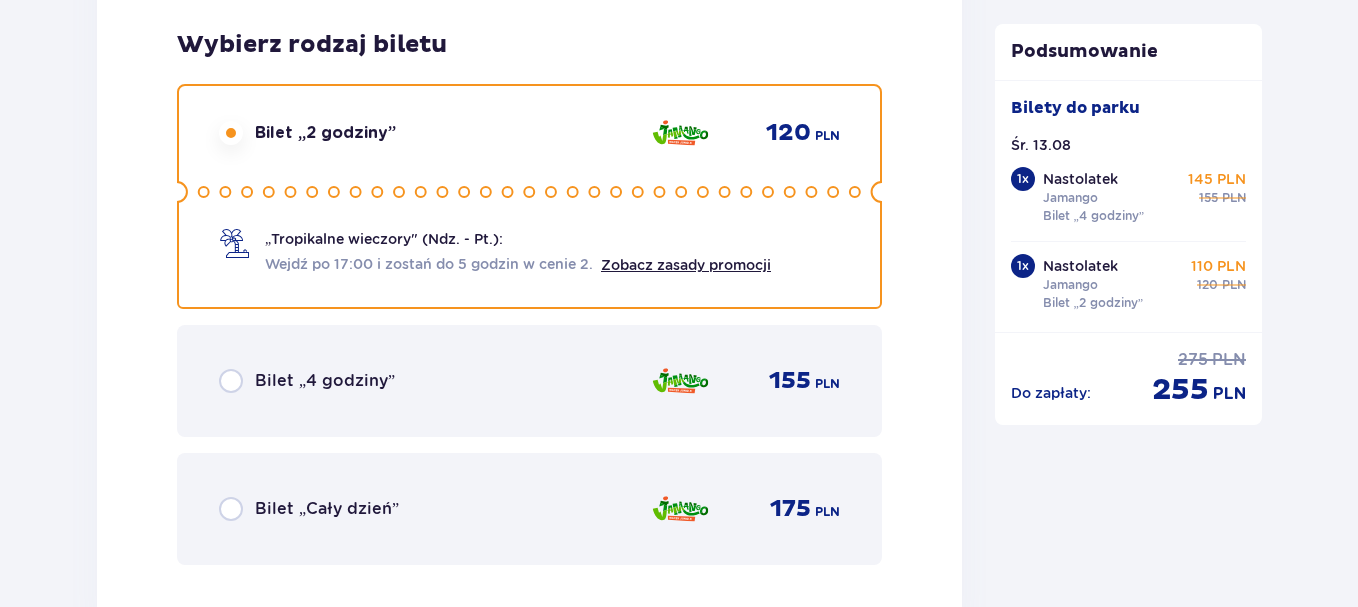 scroll, scrollTop: 3703, scrollLeft: 0, axis: vertical 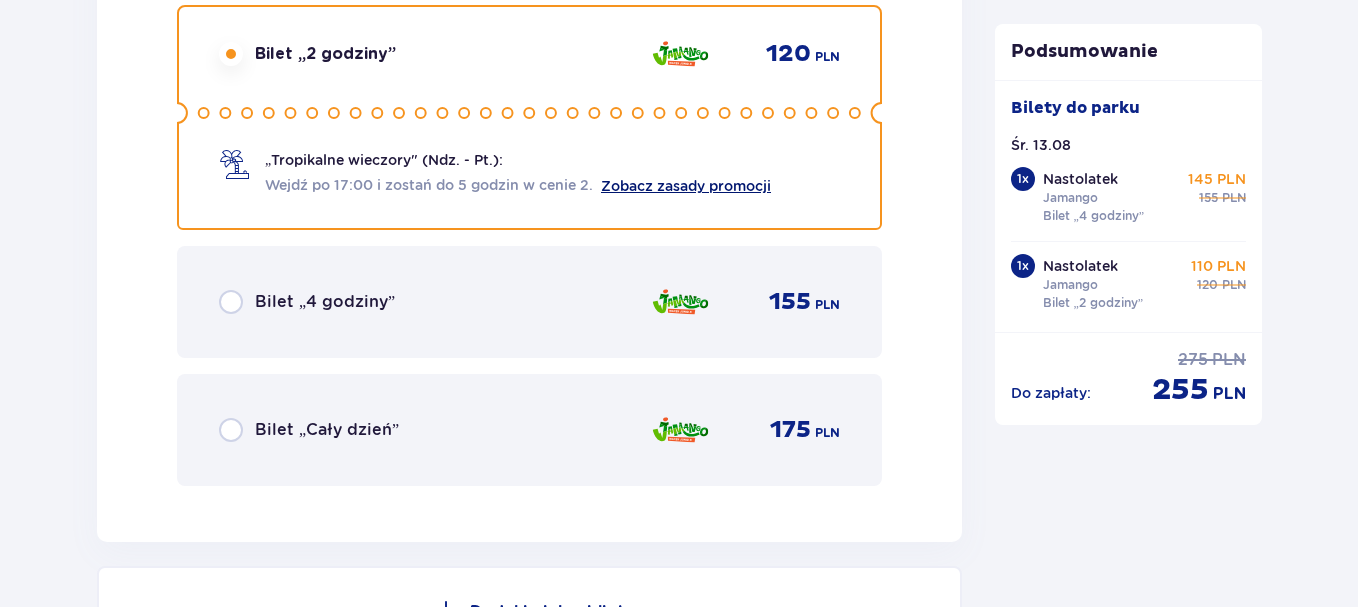 click on "Zobacz zasady promocji" at bounding box center (686, 186) 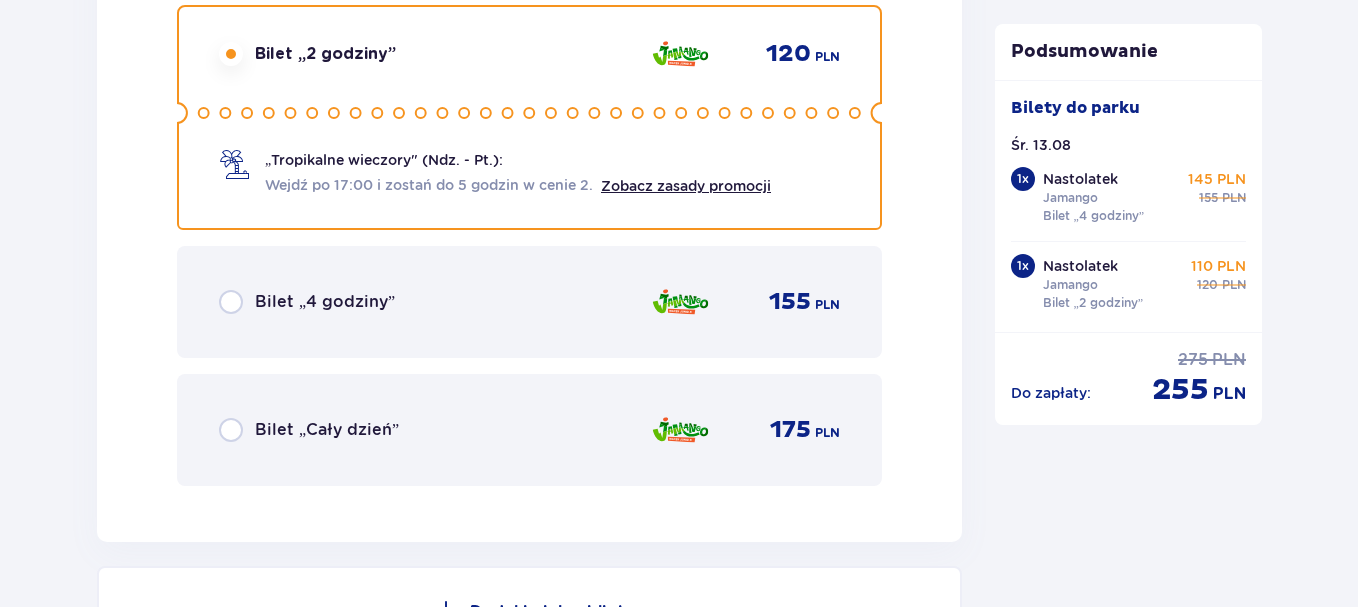 click on "Bilet „4 godziny”" at bounding box center (325, 302) 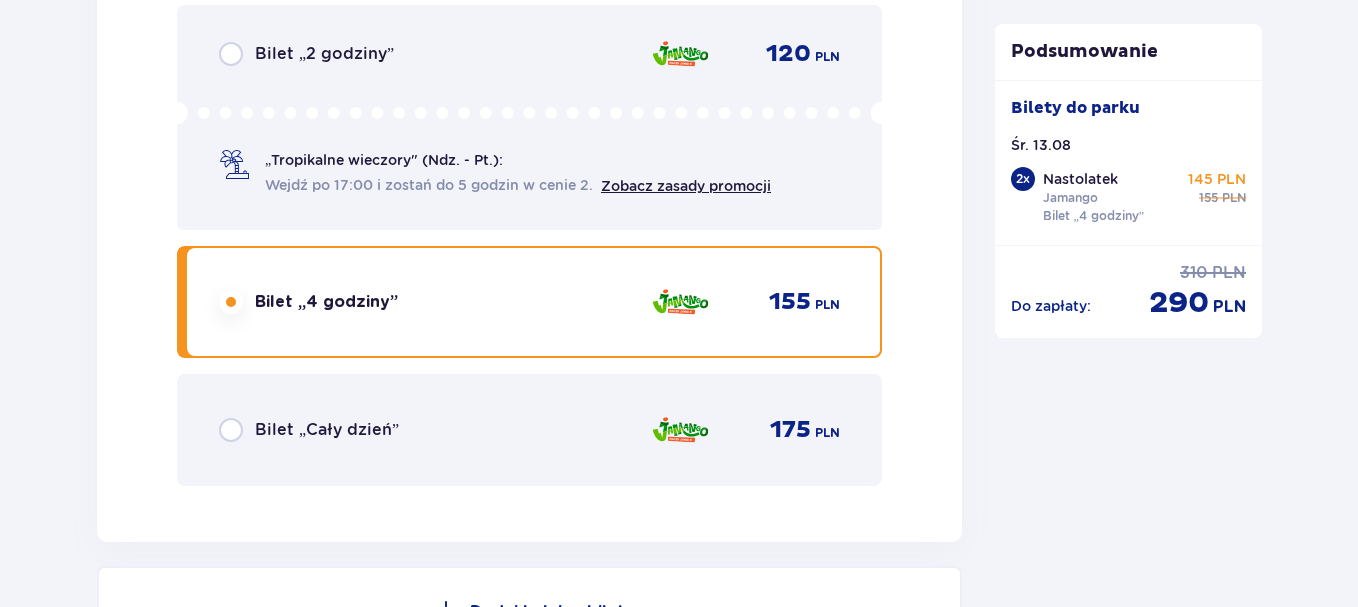 scroll, scrollTop: 3703, scrollLeft: 0, axis: vertical 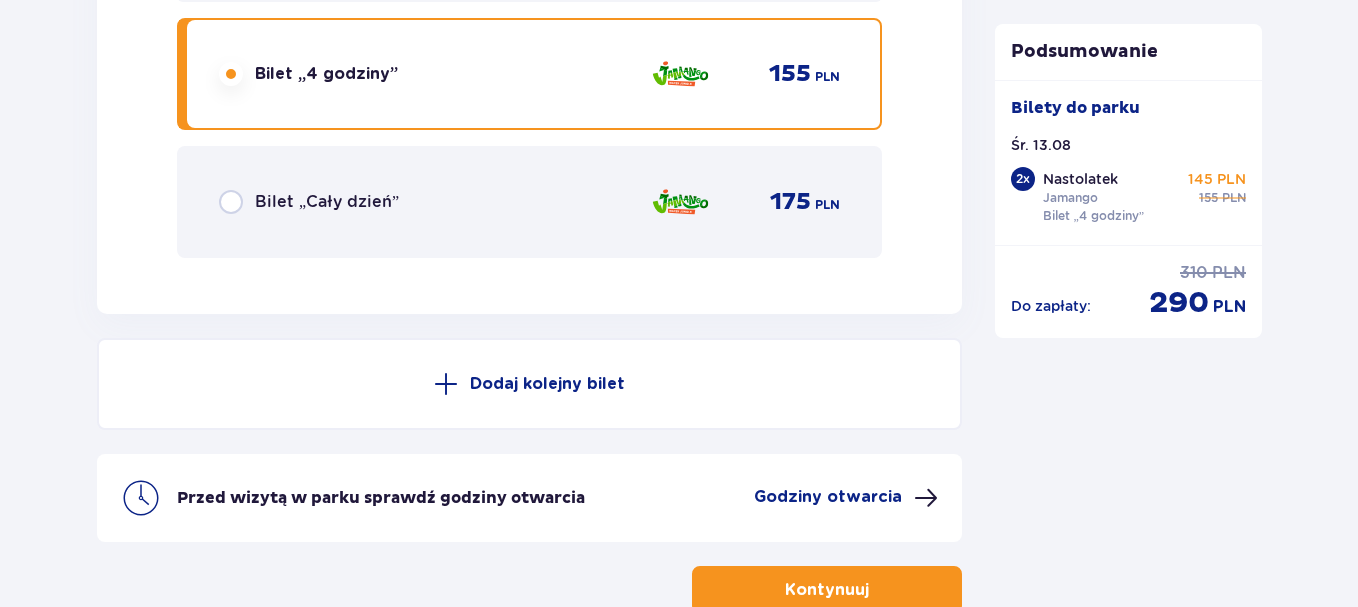 click on "Kontynuuj" at bounding box center (827, 590) 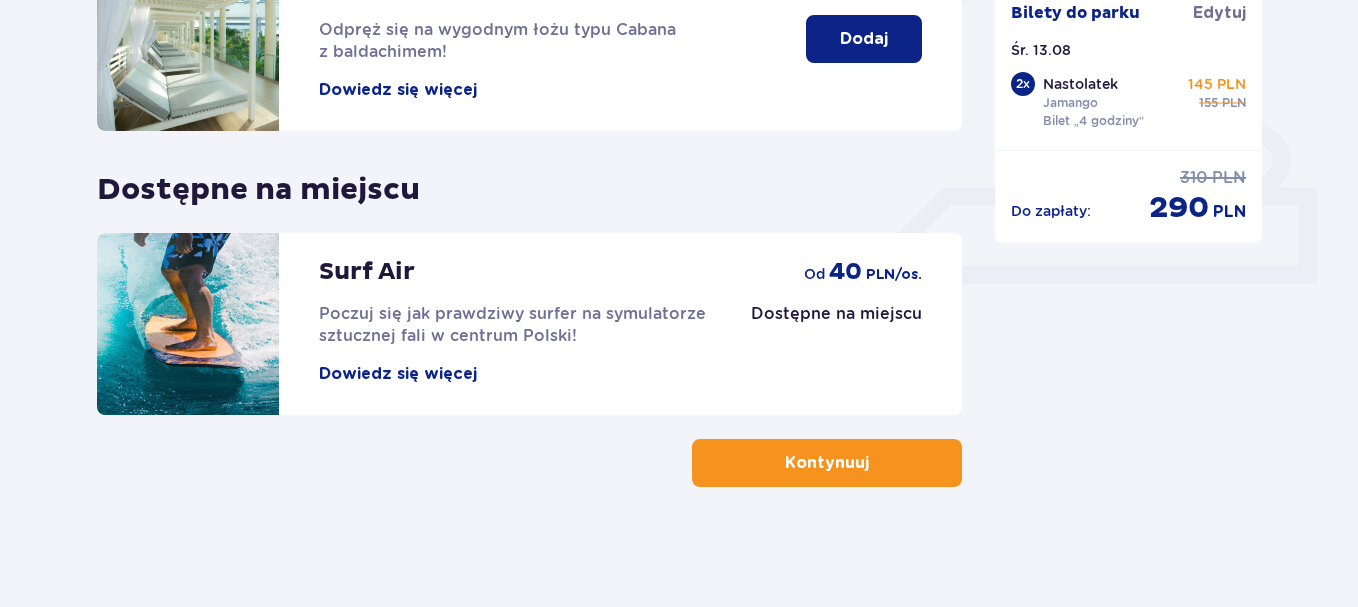 scroll, scrollTop: 0, scrollLeft: 0, axis: both 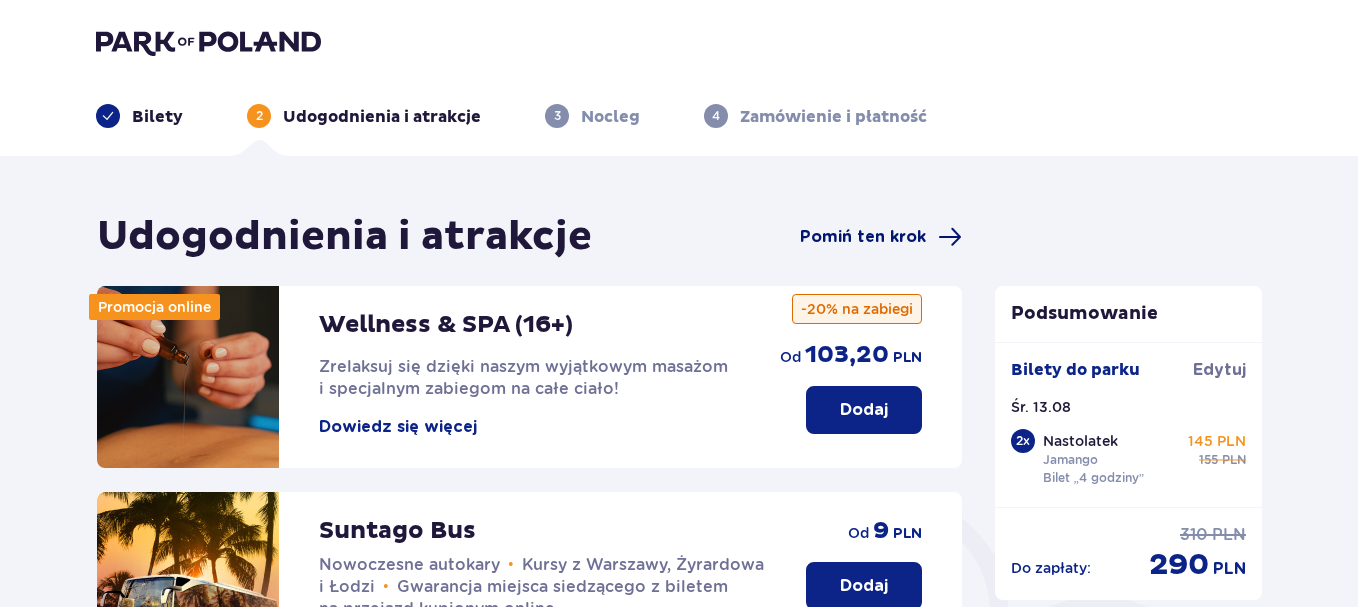 click on "Pomiń ten krok" at bounding box center (881, 237) 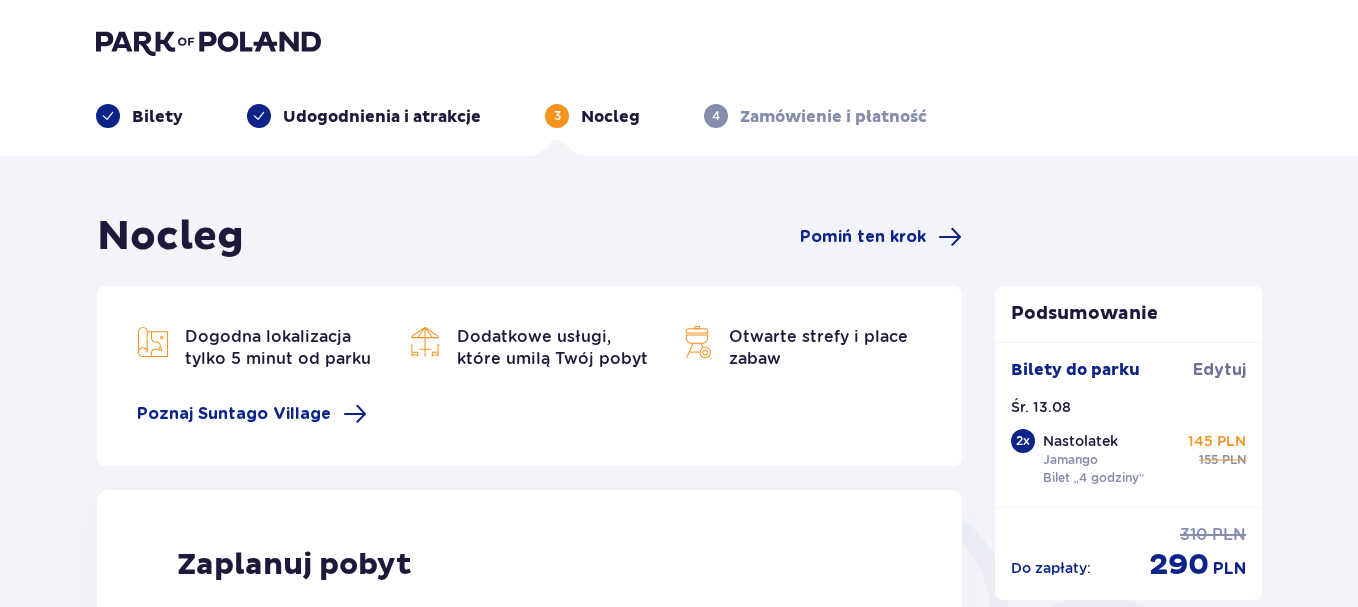 click on "Pomiń ten krok" at bounding box center [881, 237] 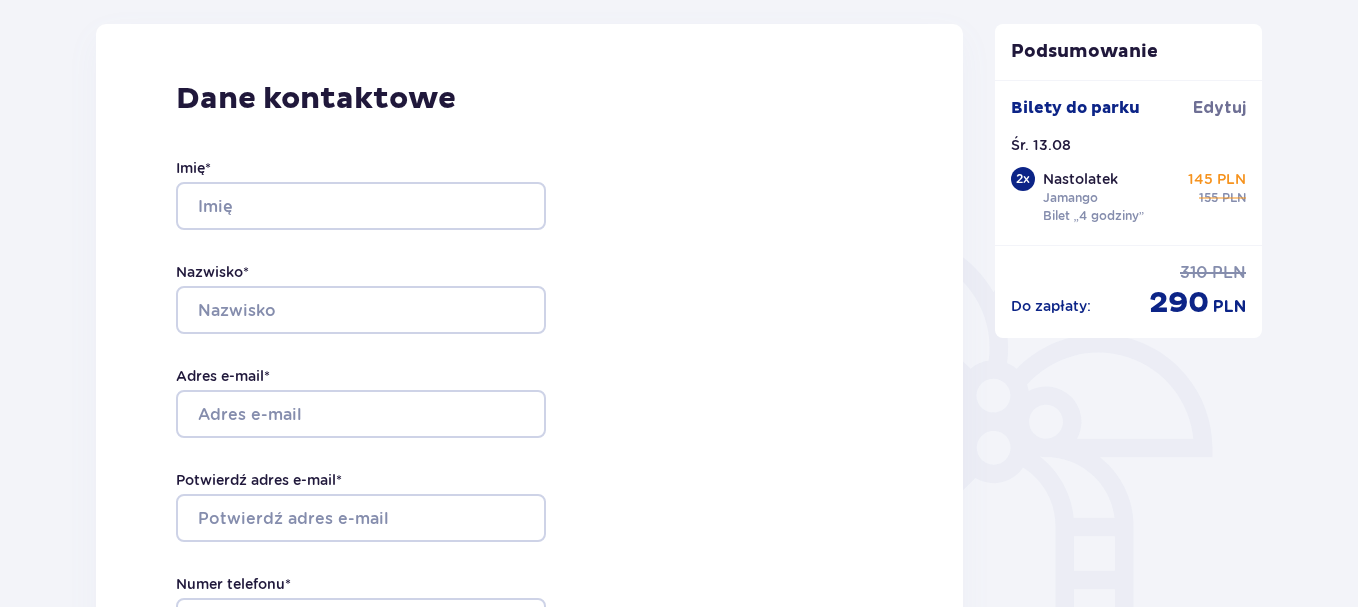 scroll, scrollTop: 275, scrollLeft: 0, axis: vertical 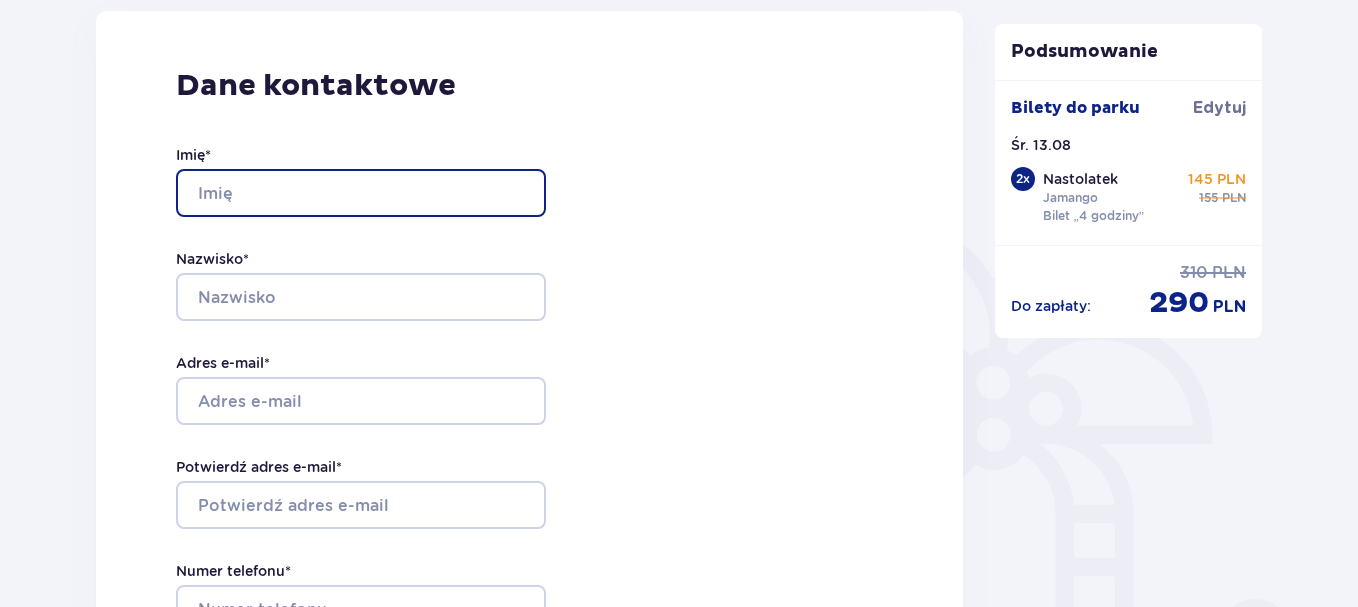click on "Imię *" at bounding box center [361, 193] 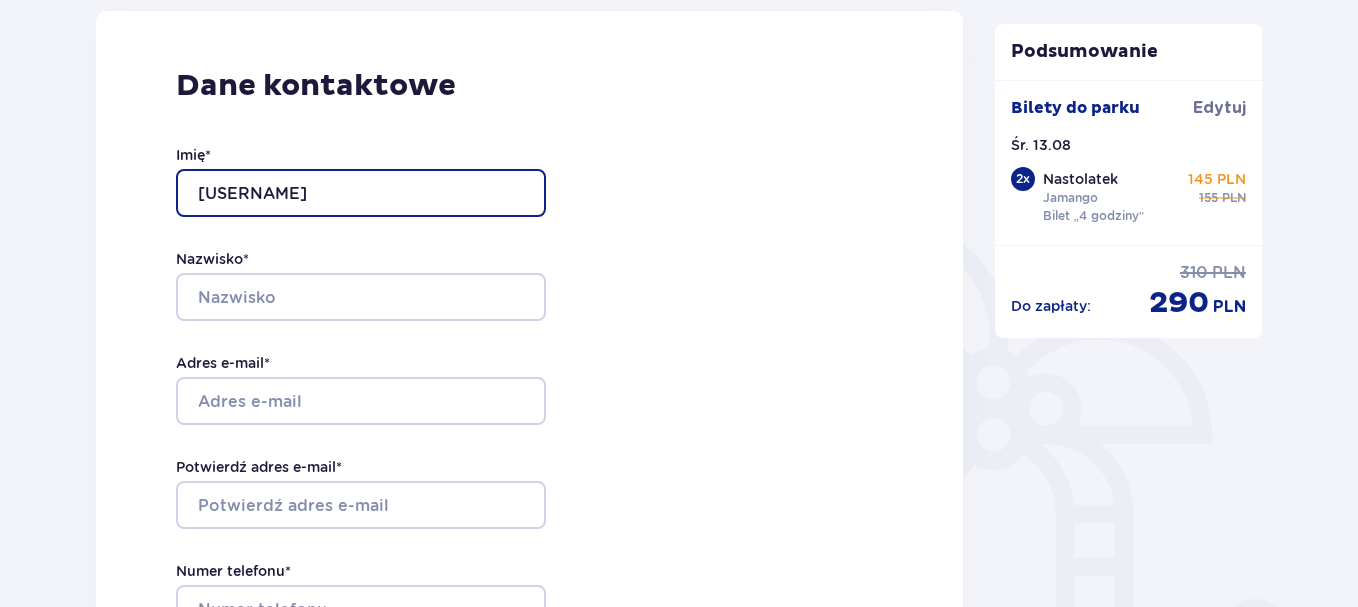 type on "Justyna" 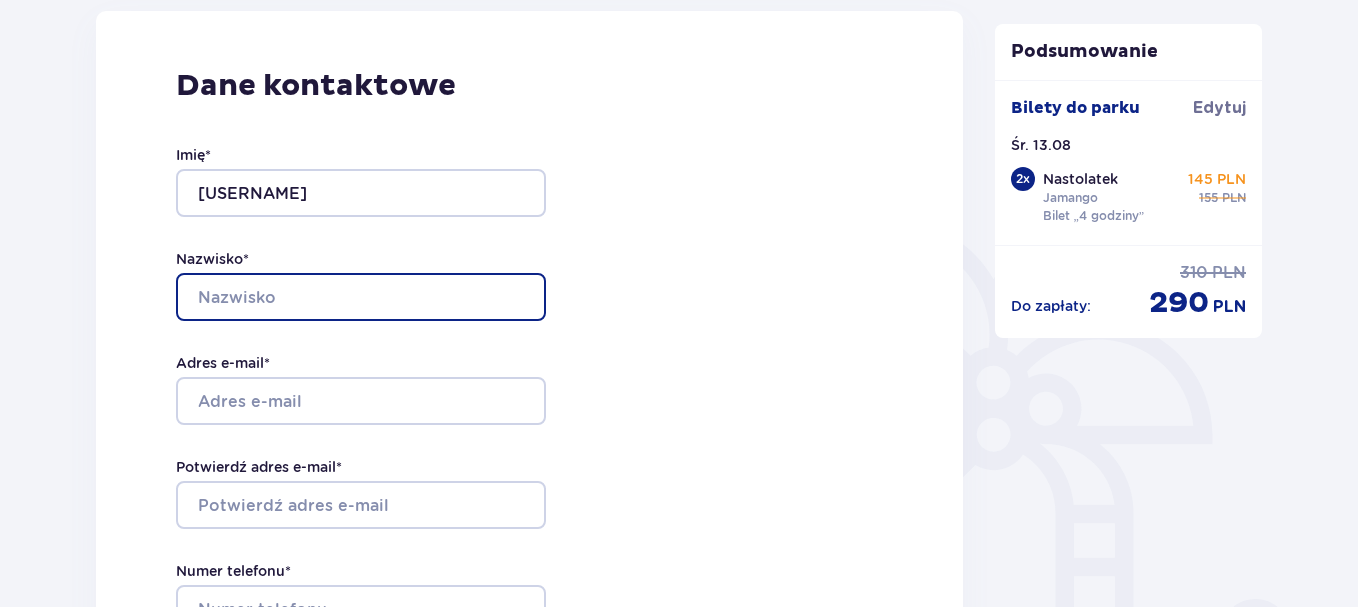 click on "Nazwisko *" at bounding box center (361, 297) 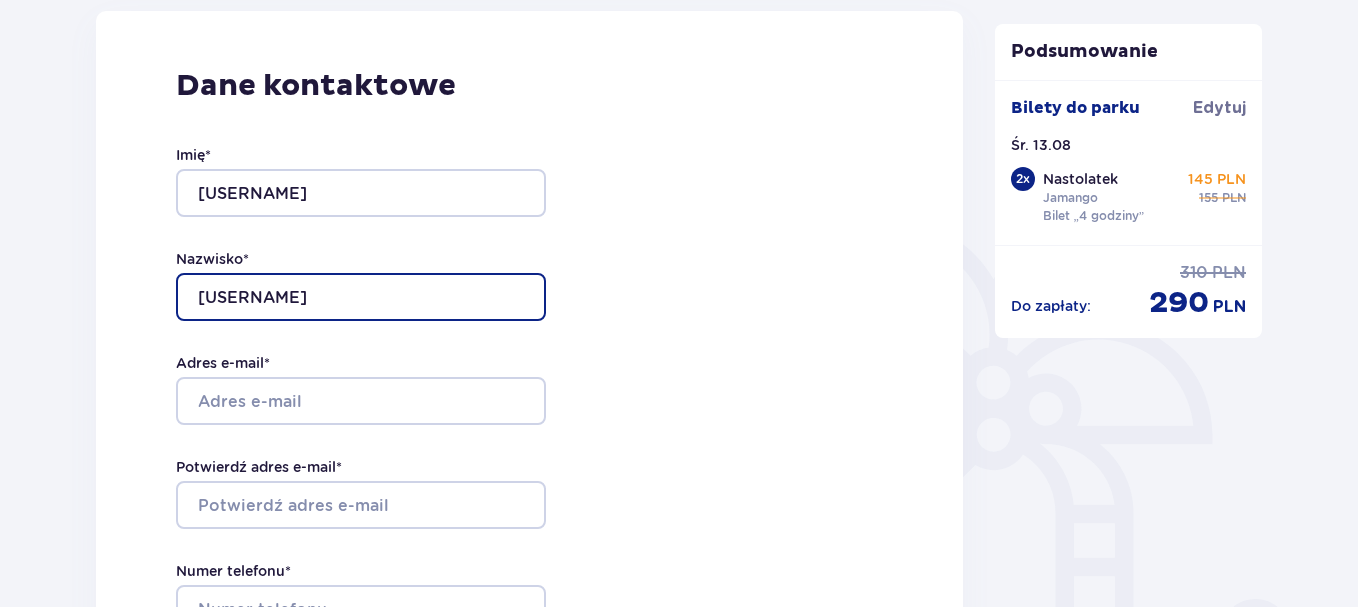 type on "Konik" 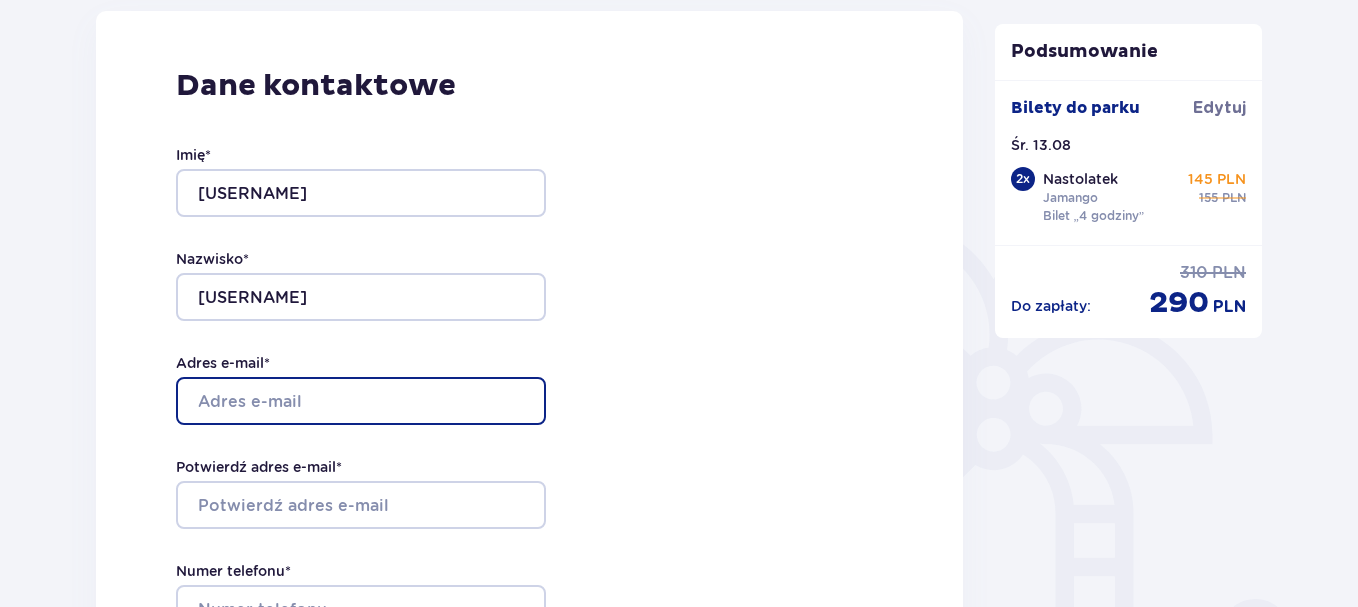 click on "Adres e-mail *" at bounding box center (361, 401) 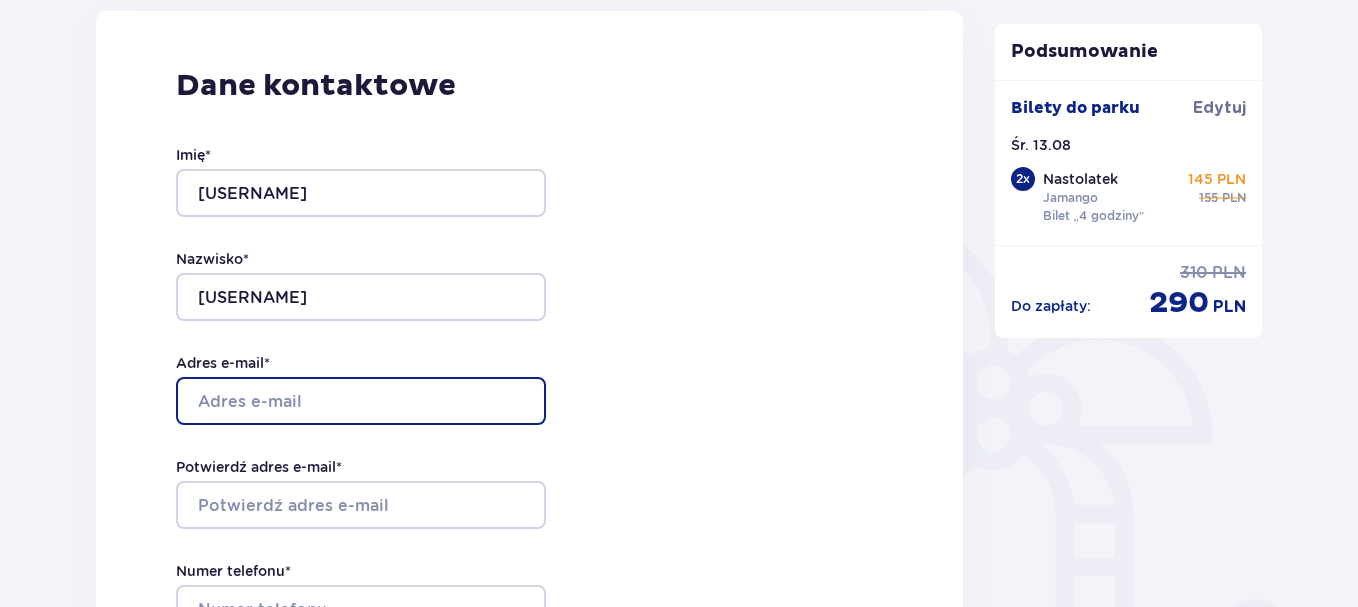 type on "[USERNAME]@example.com" 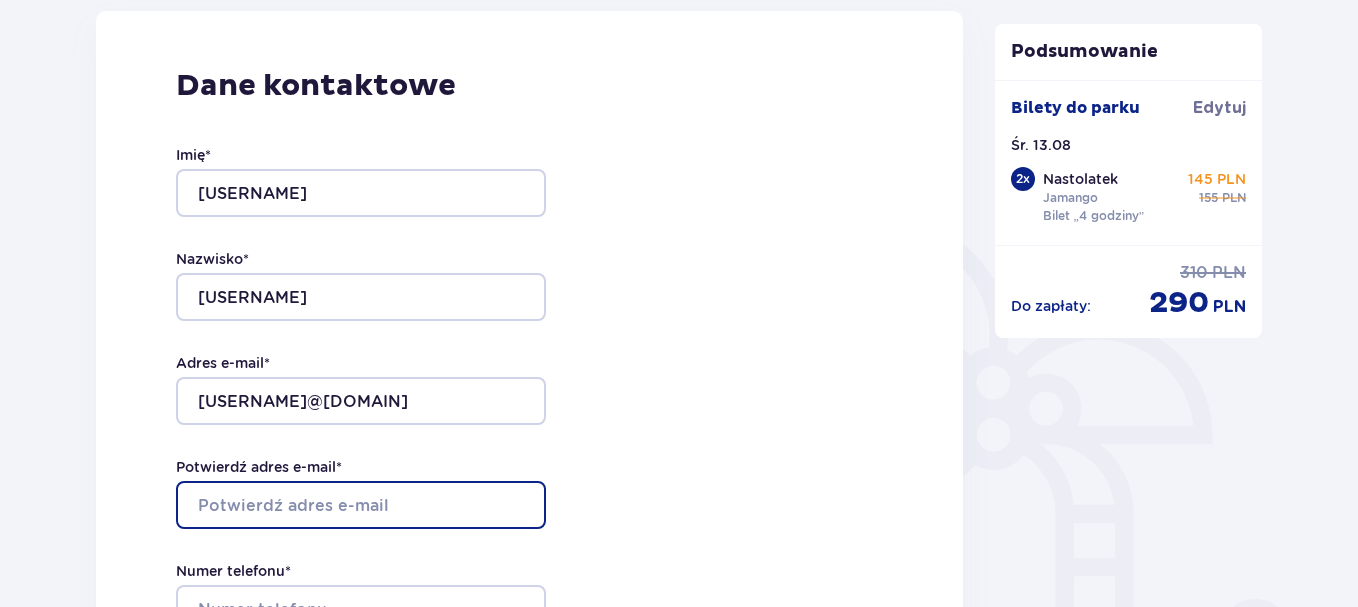 click on "Potwierdź adres e-mail *" at bounding box center (361, 505) 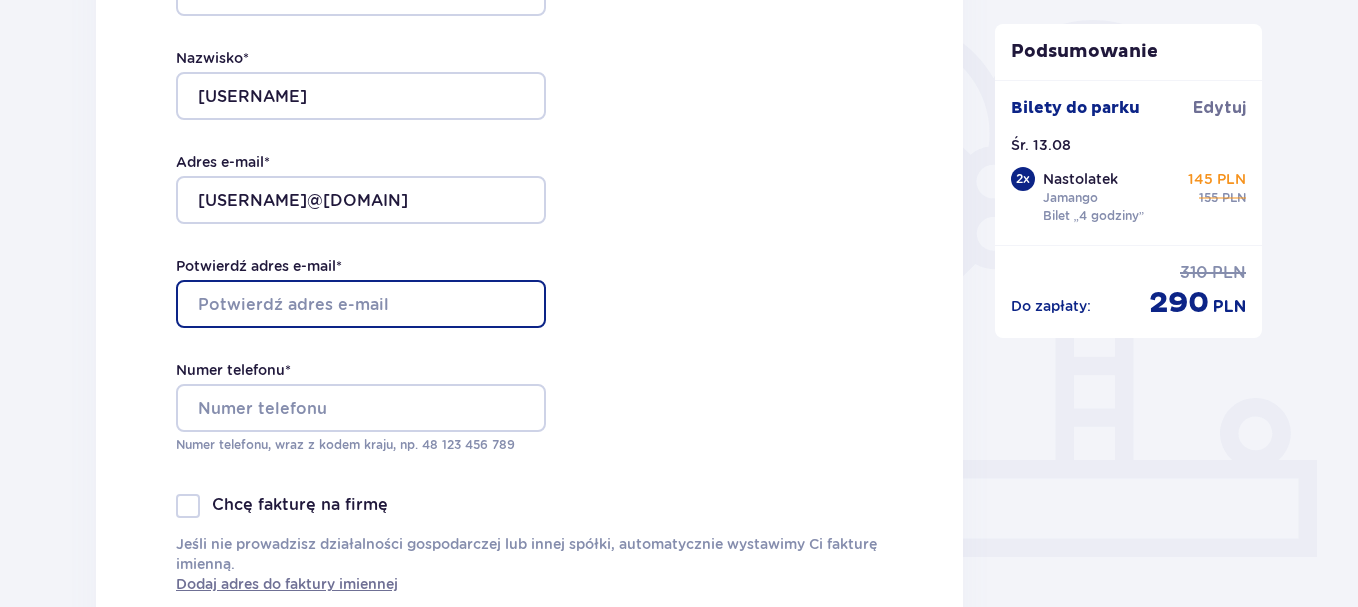 scroll, scrollTop: 554, scrollLeft: 0, axis: vertical 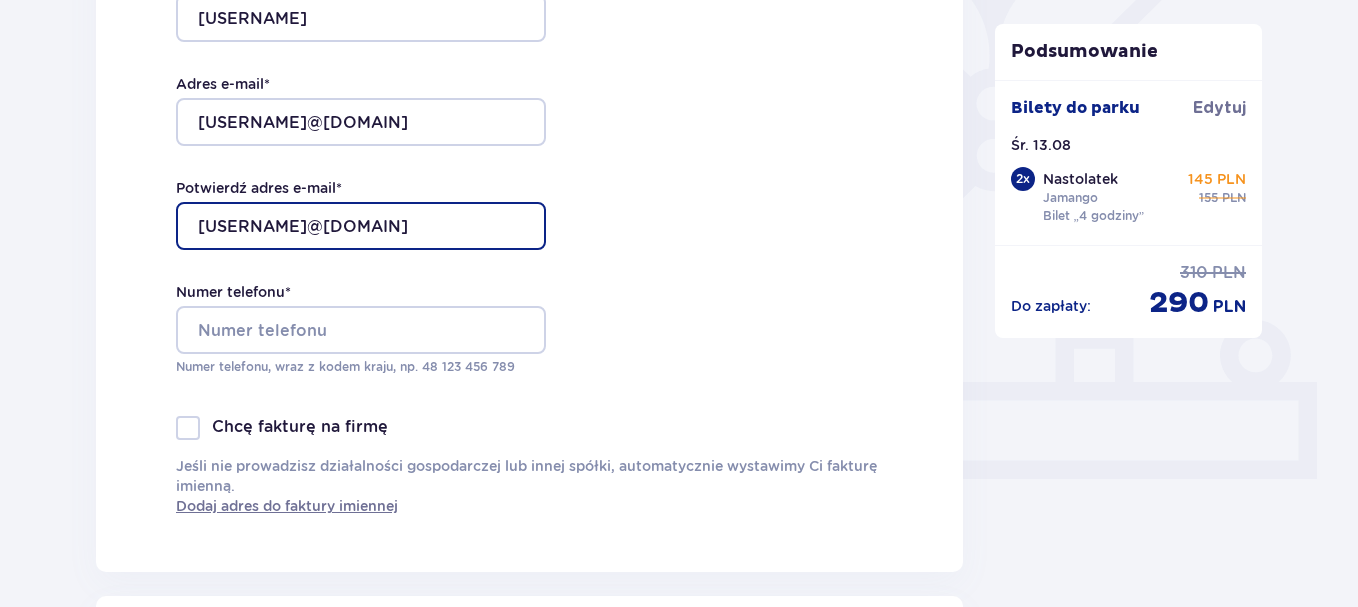 type on "justynakonik448@gmail.com" 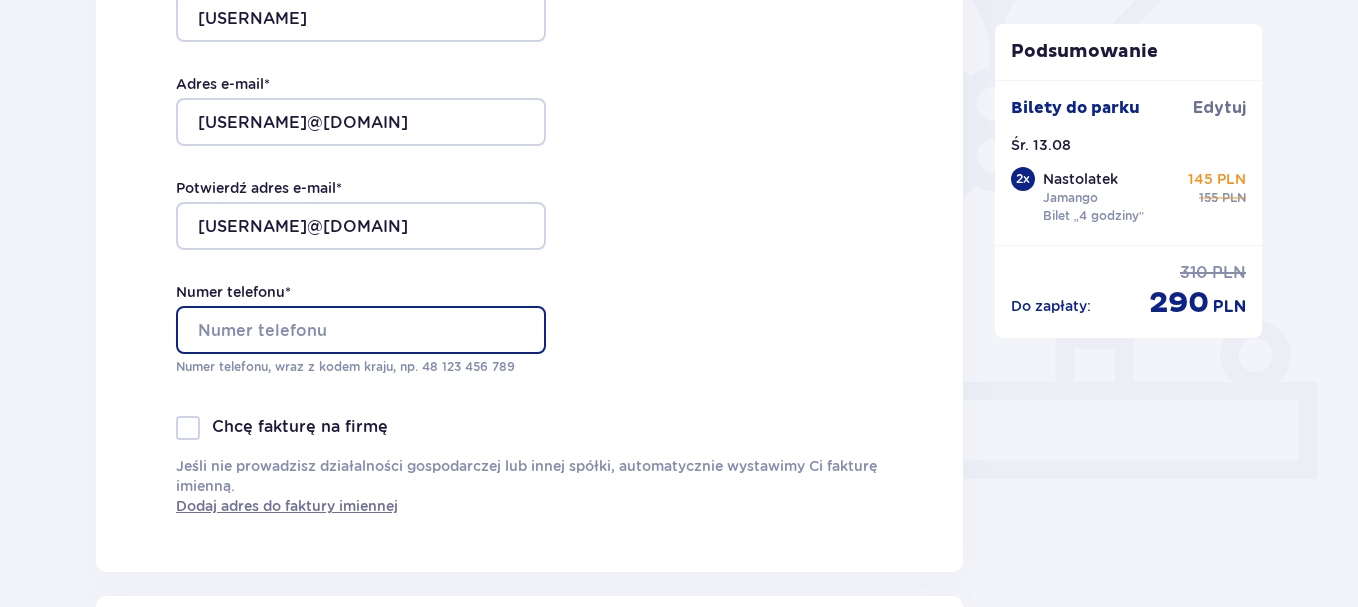 click on "Numer telefonu *" at bounding box center (361, 330) 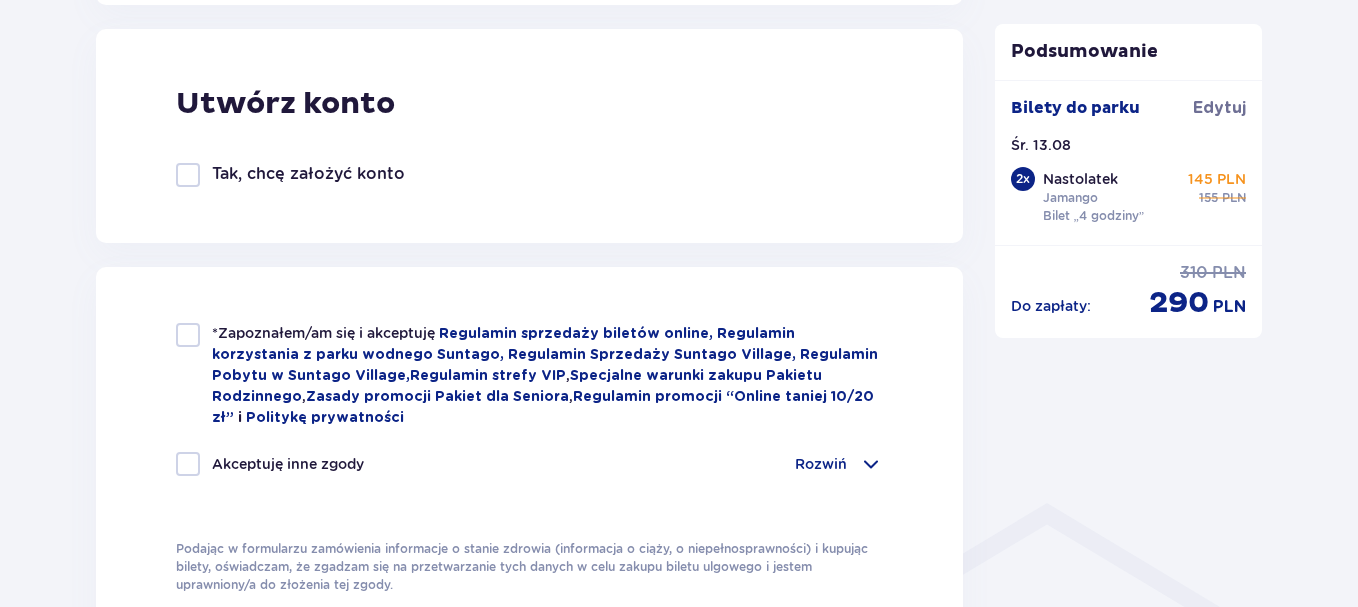 scroll, scrollTop: 1147, scrollLeft: 0, axis: vertical 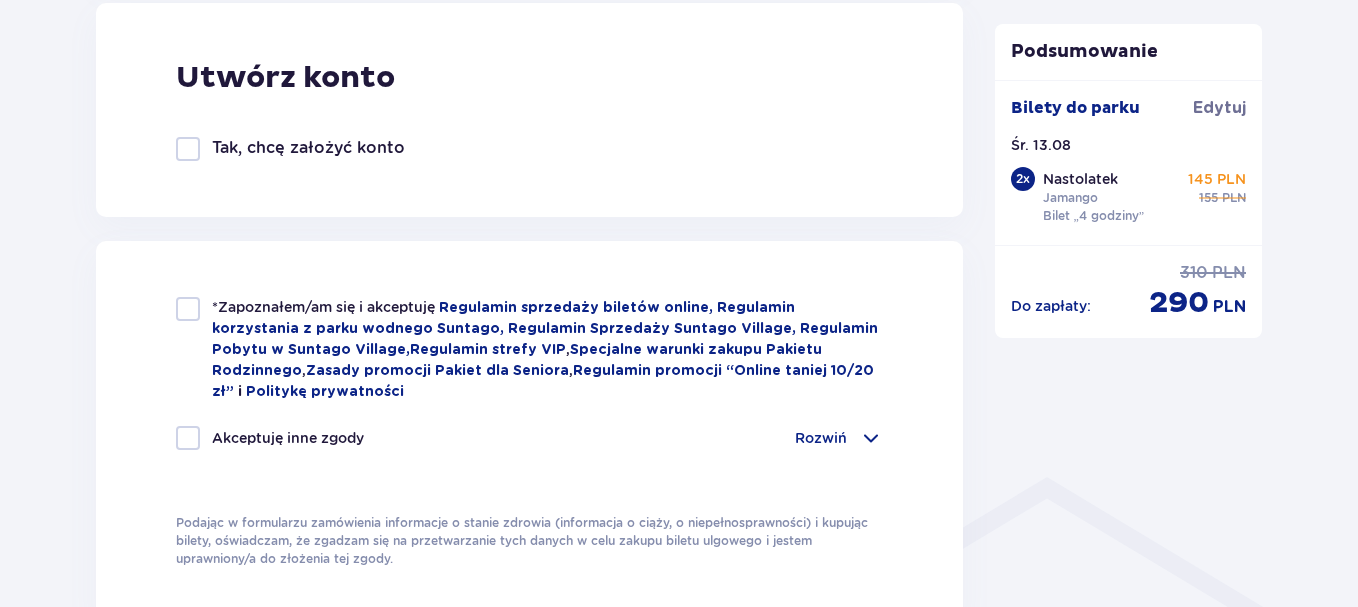 type on "518292530" 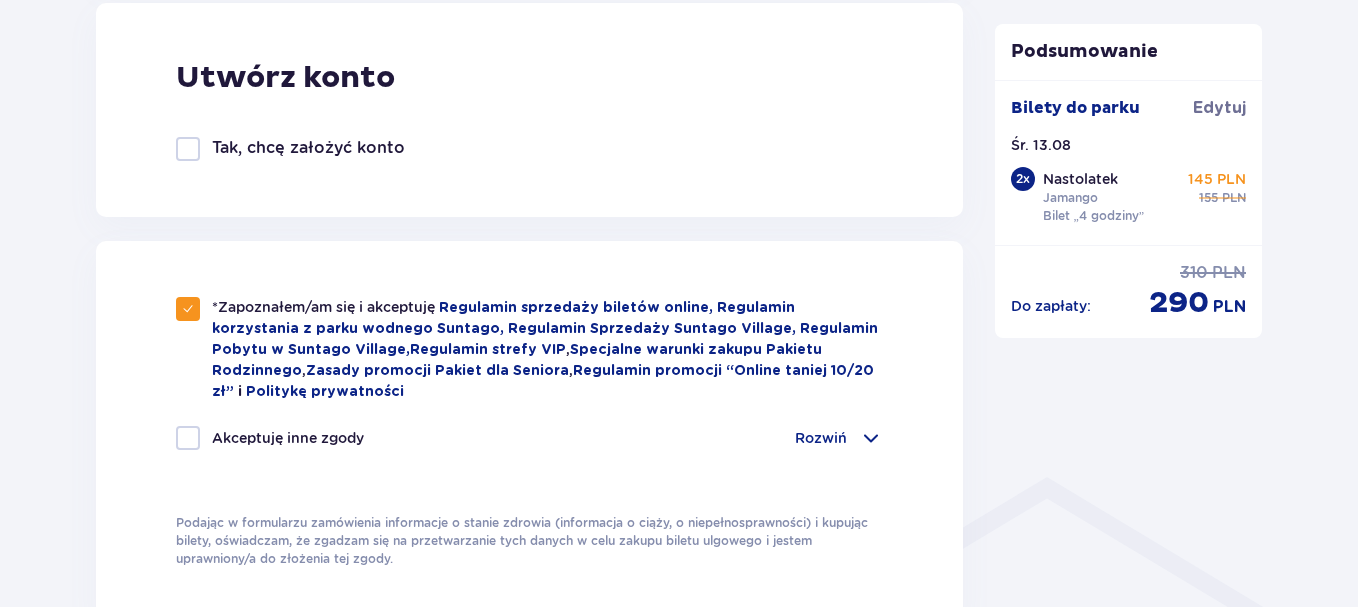 click at bounding box center [188, 149] 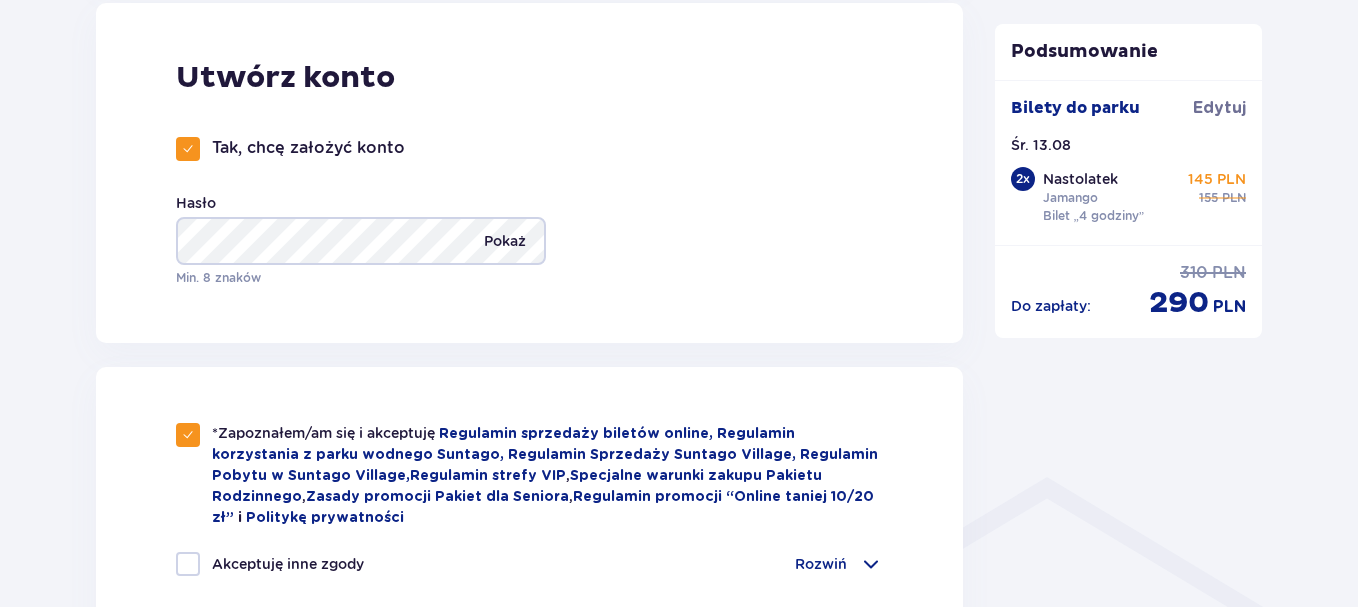 click on "Pokaż" at bounding box center [505, 241] 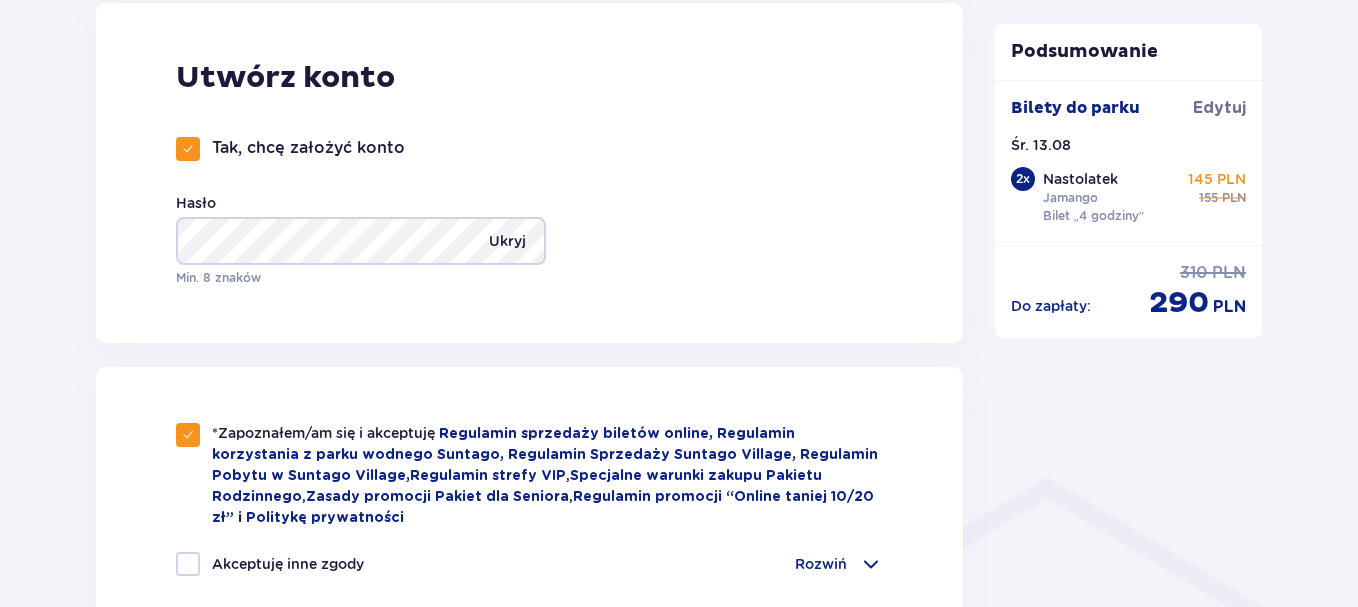 click on "Ukryj" at bounding box center (507, 241) 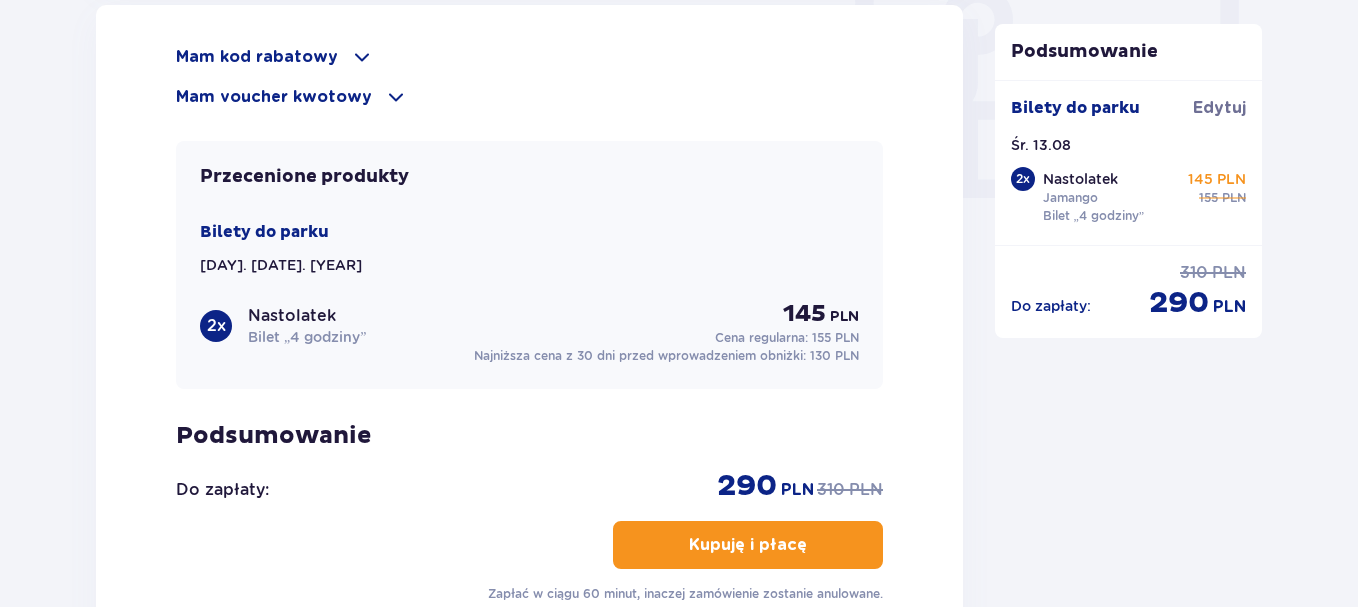scroll, scrollTop: 1920, scrollLeft: 0, axis: vertical 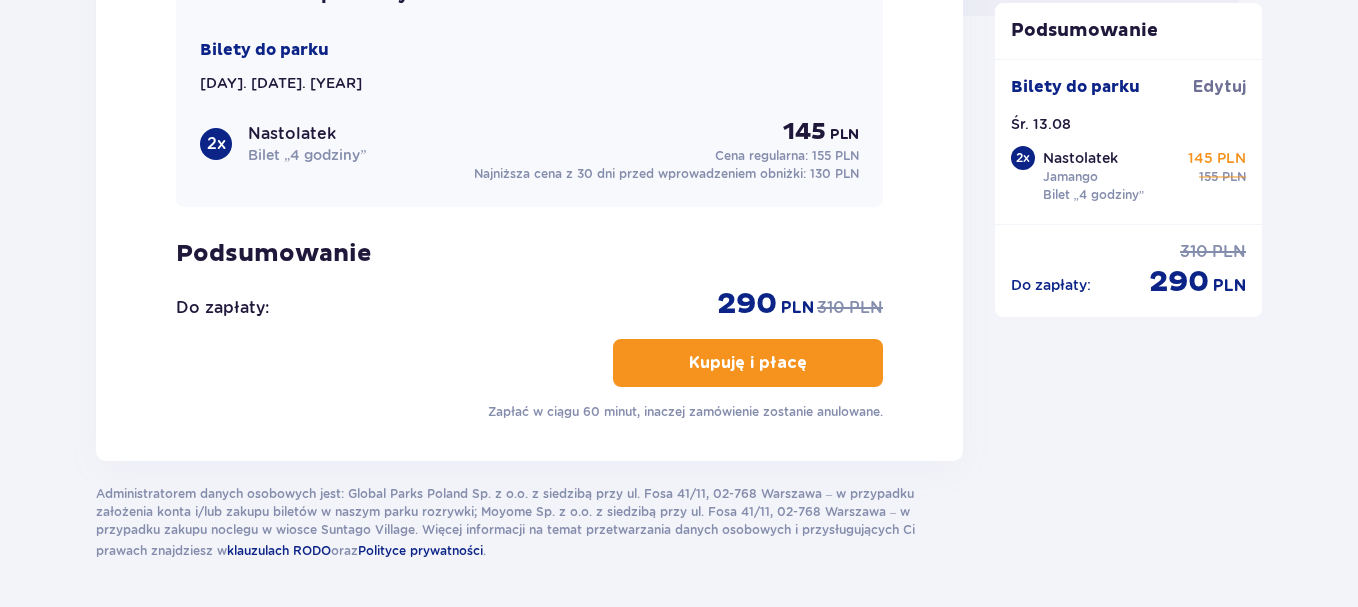 click at bounding box center [811, 363] 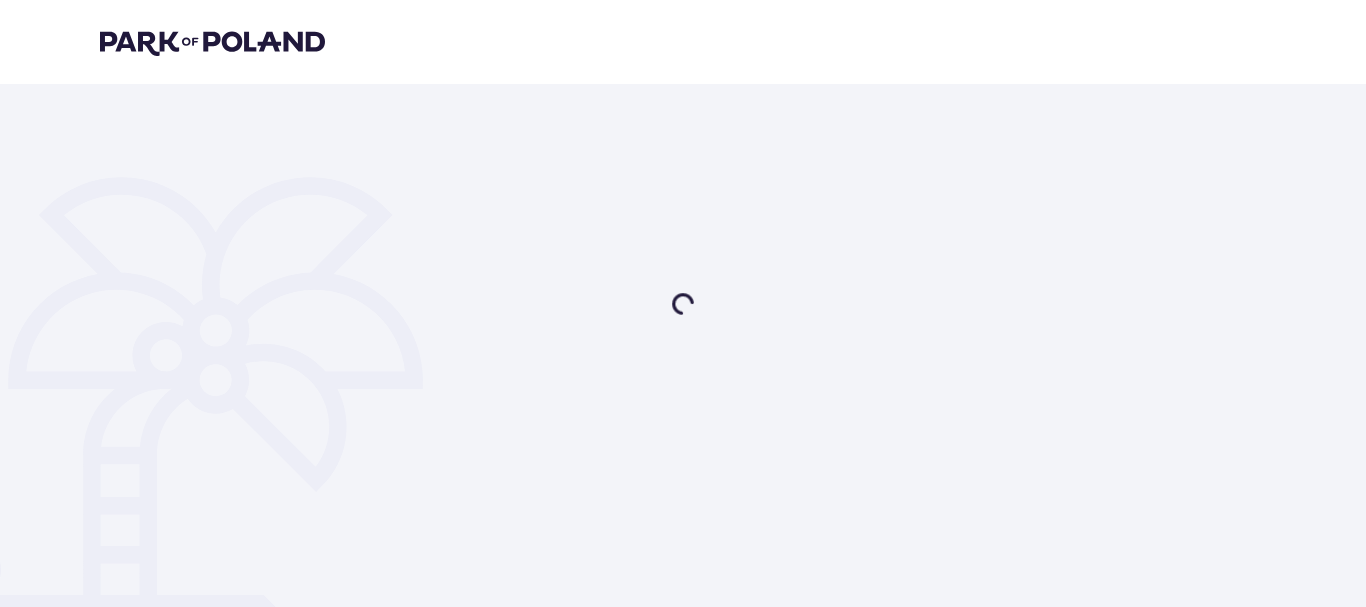 scroll, scrollTop: 0, scrollLeft: 0, axis: both 